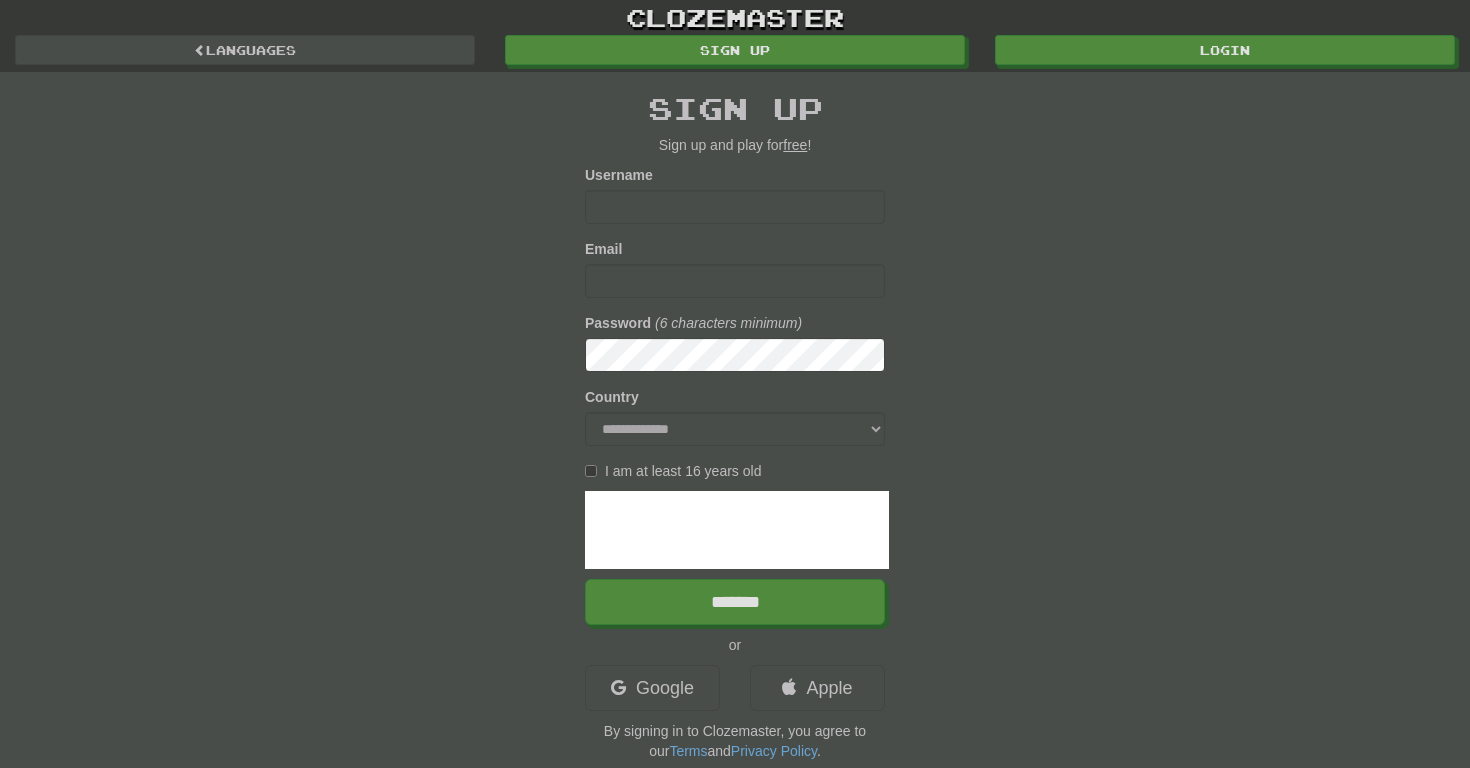 scroll, scrollTop: 0, scrollLeft: 0, axis: both 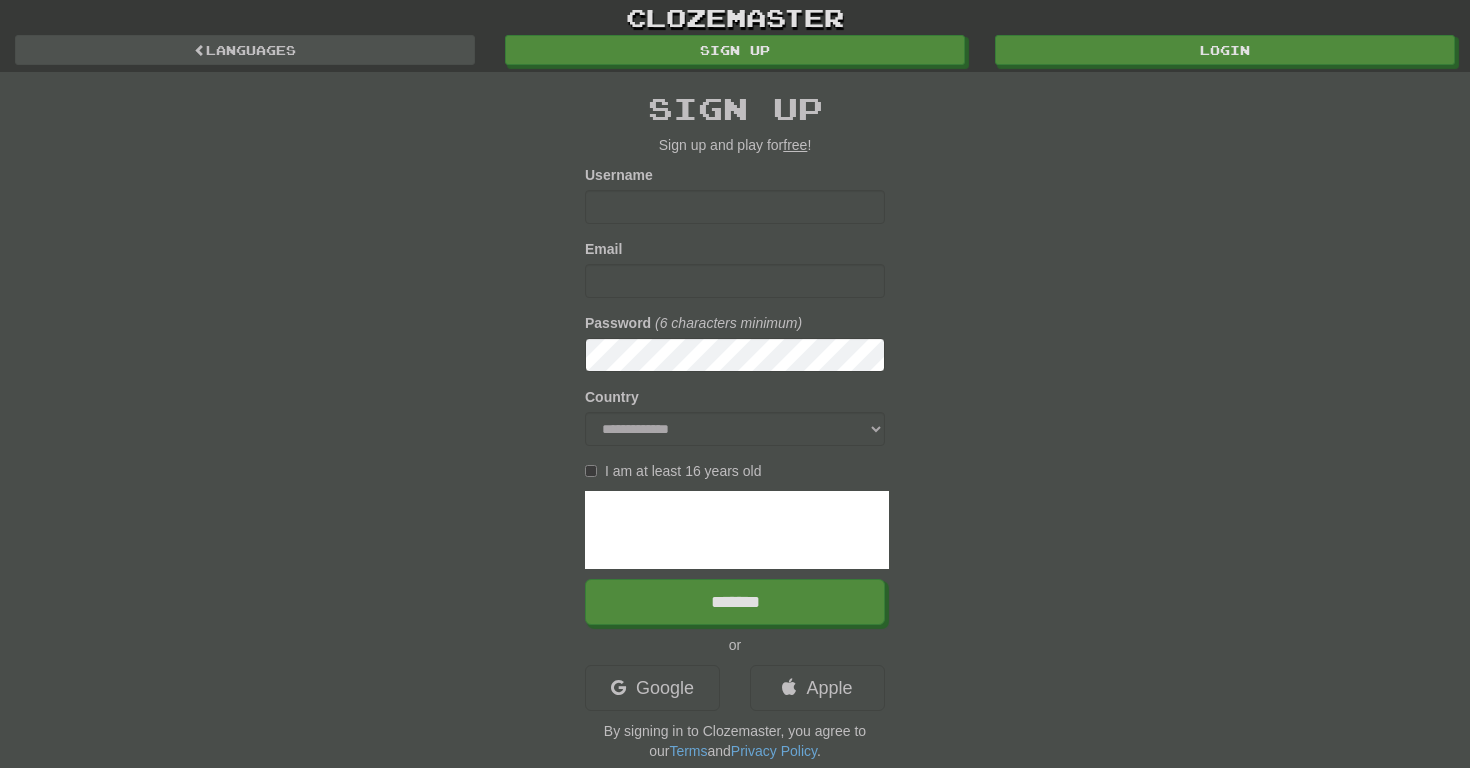 click on "Languages" at bounding box center (245, 50) 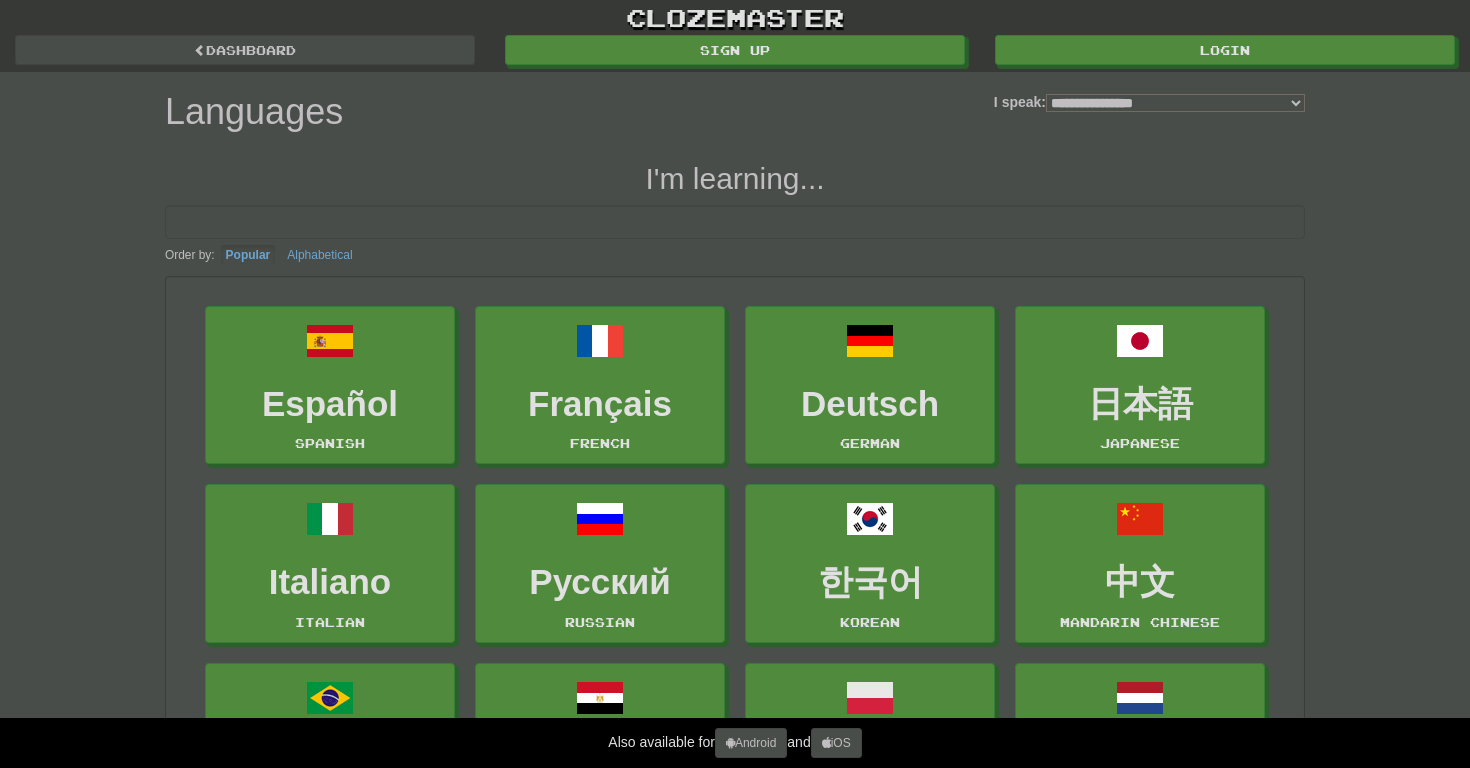 select on "*******" 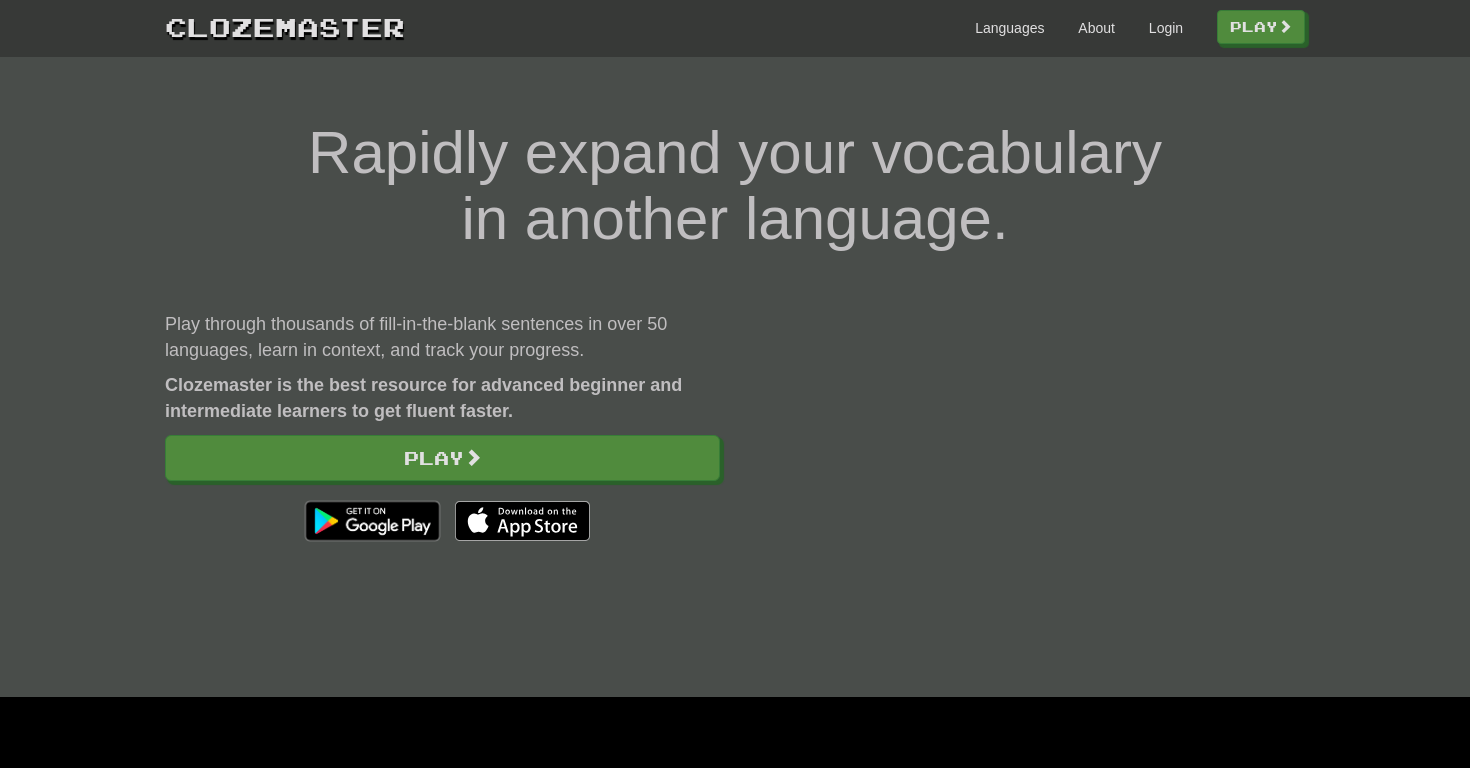 scroll, scrollTop: 0, scrollLeft: 0, axis: both 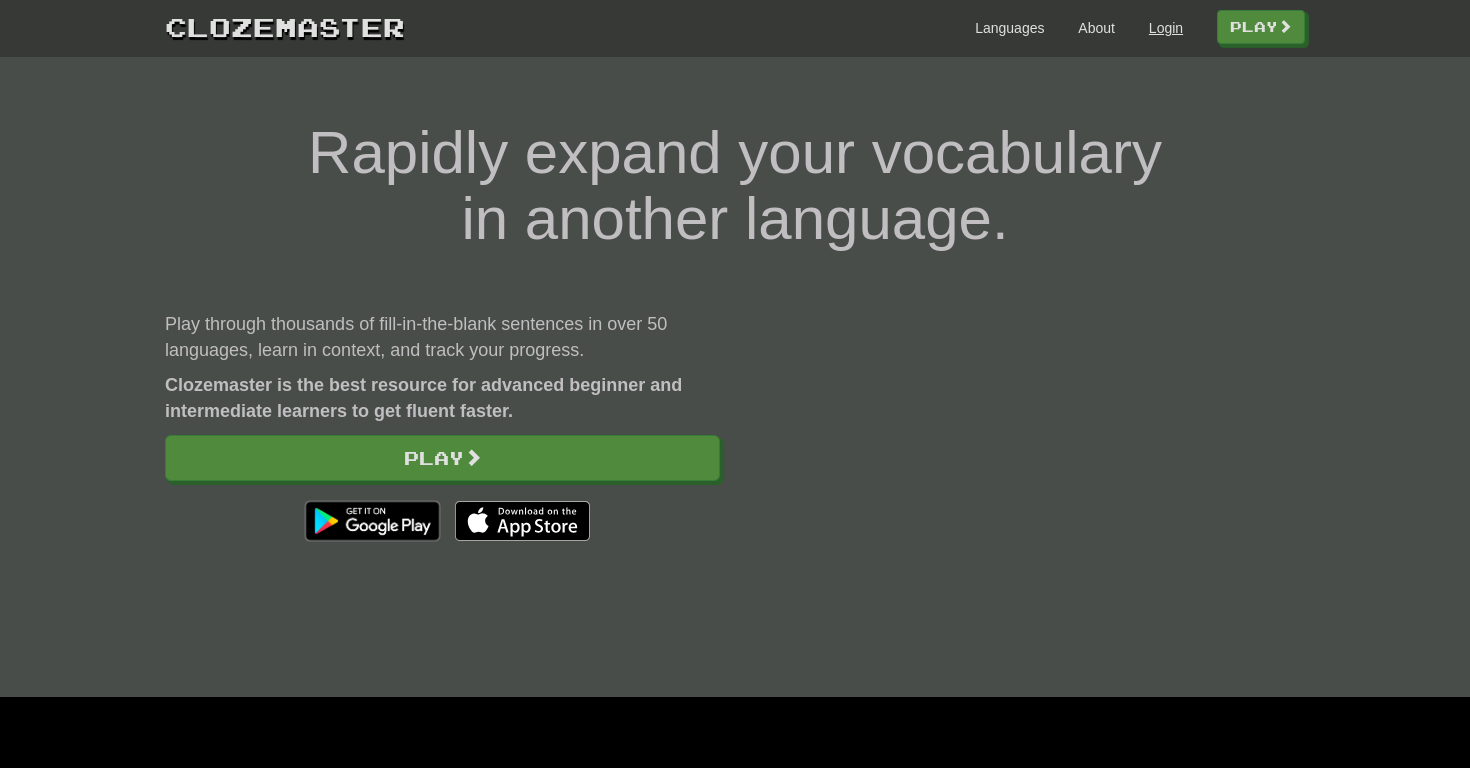 click on "Login" at bounding box center (1166, 28) 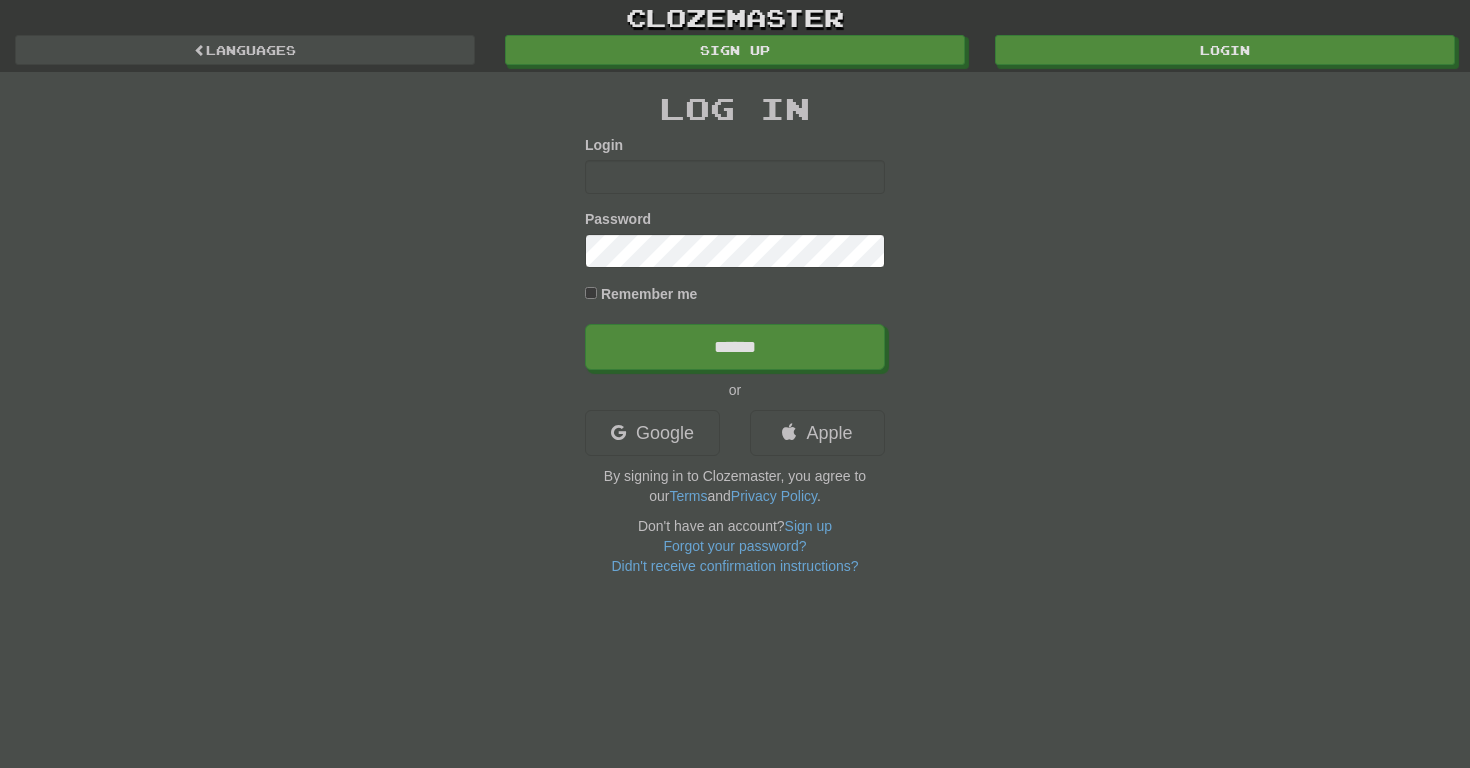 scroll, scrollTop: 0, scrollLeft: 0, axis: both 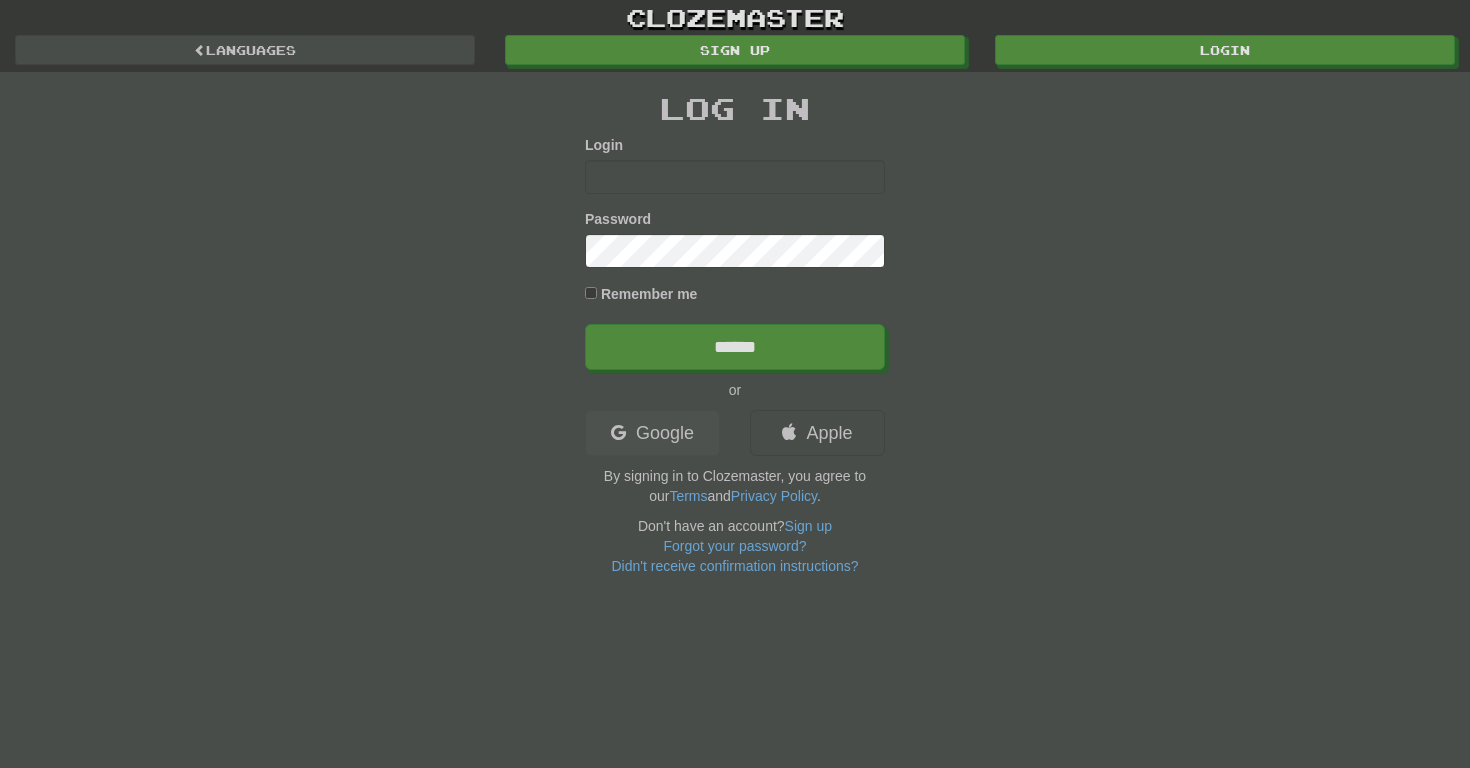 click on "Google" at bounding box center [652, 433] 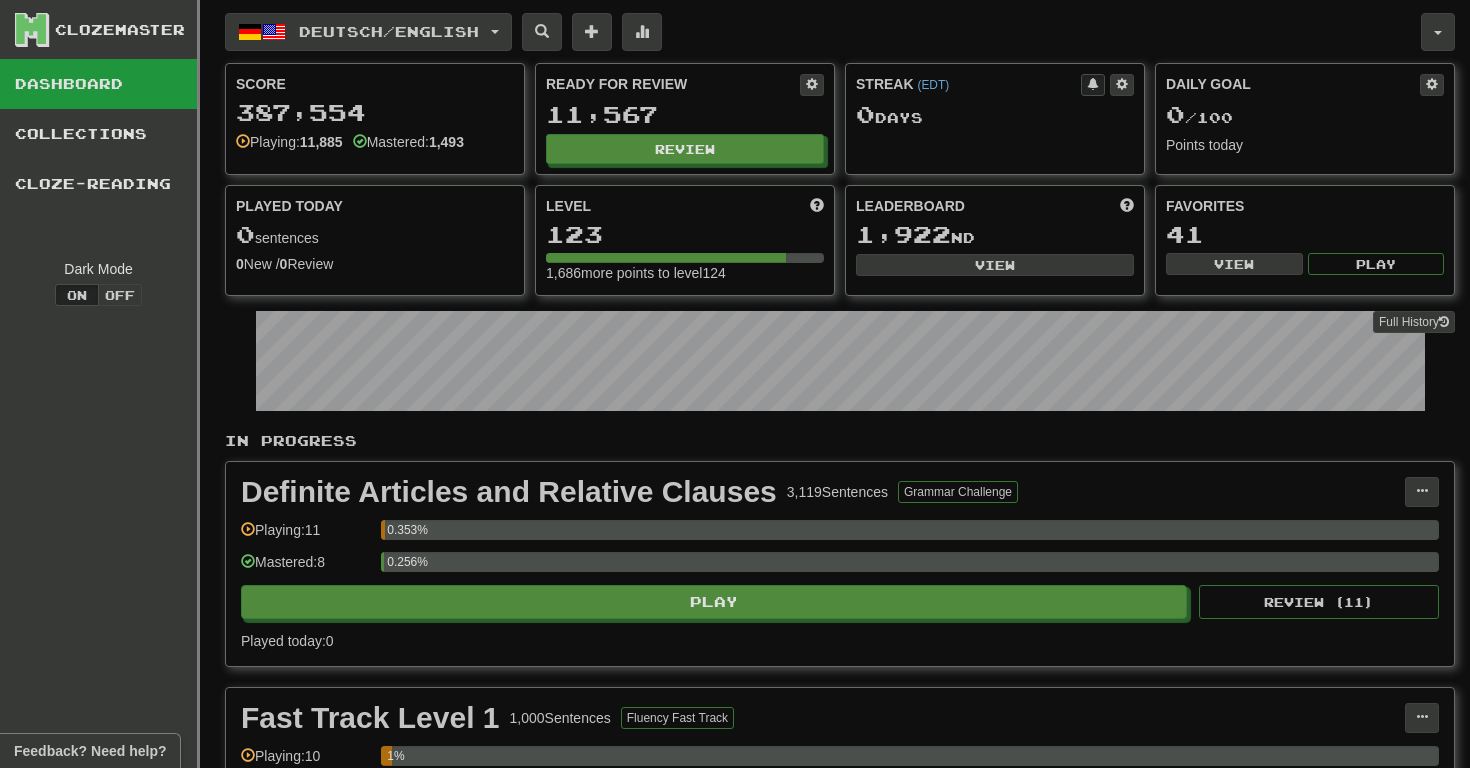 scroll, scrollTop: 0, scrollLeft: 0, axis: both 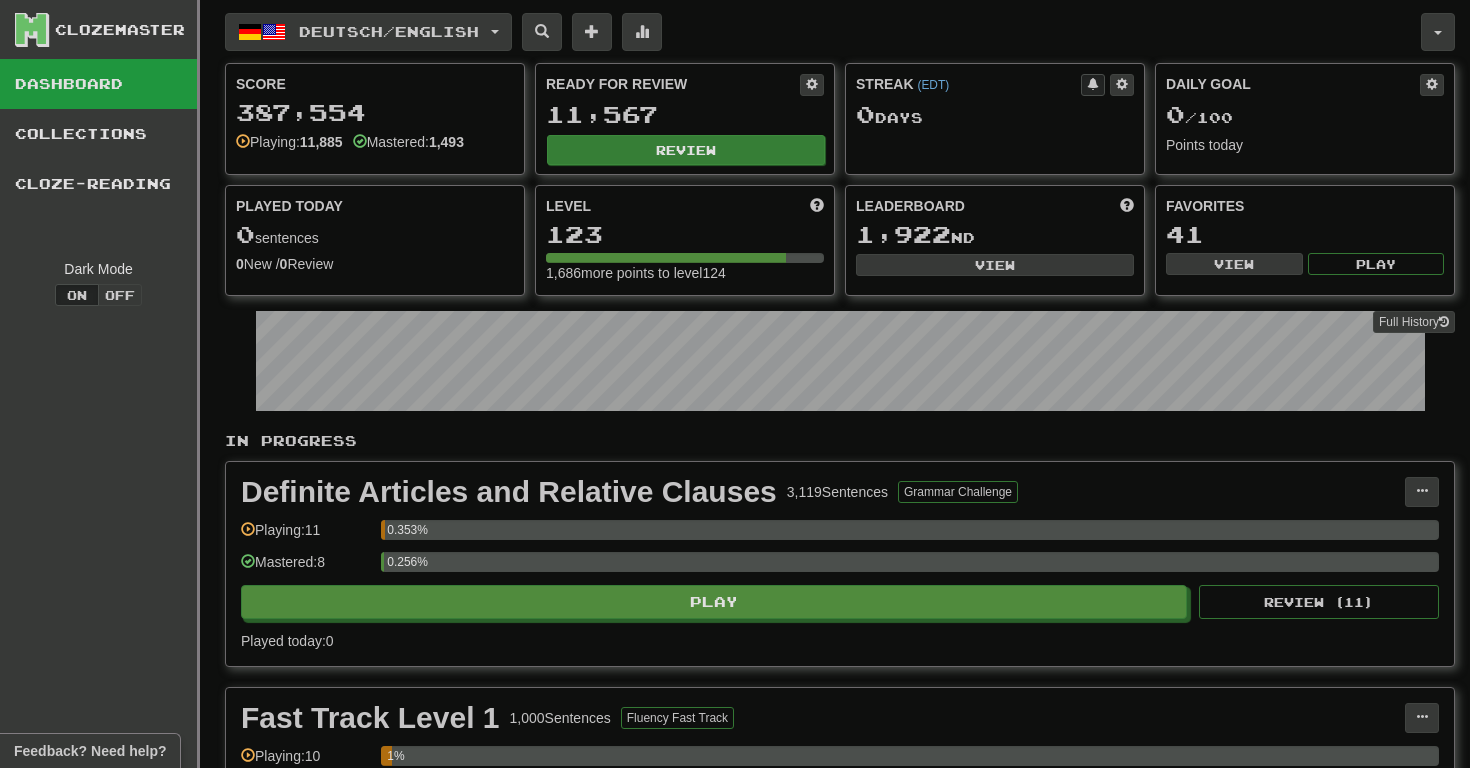 click on "Review" at bounding box center (686, 150) 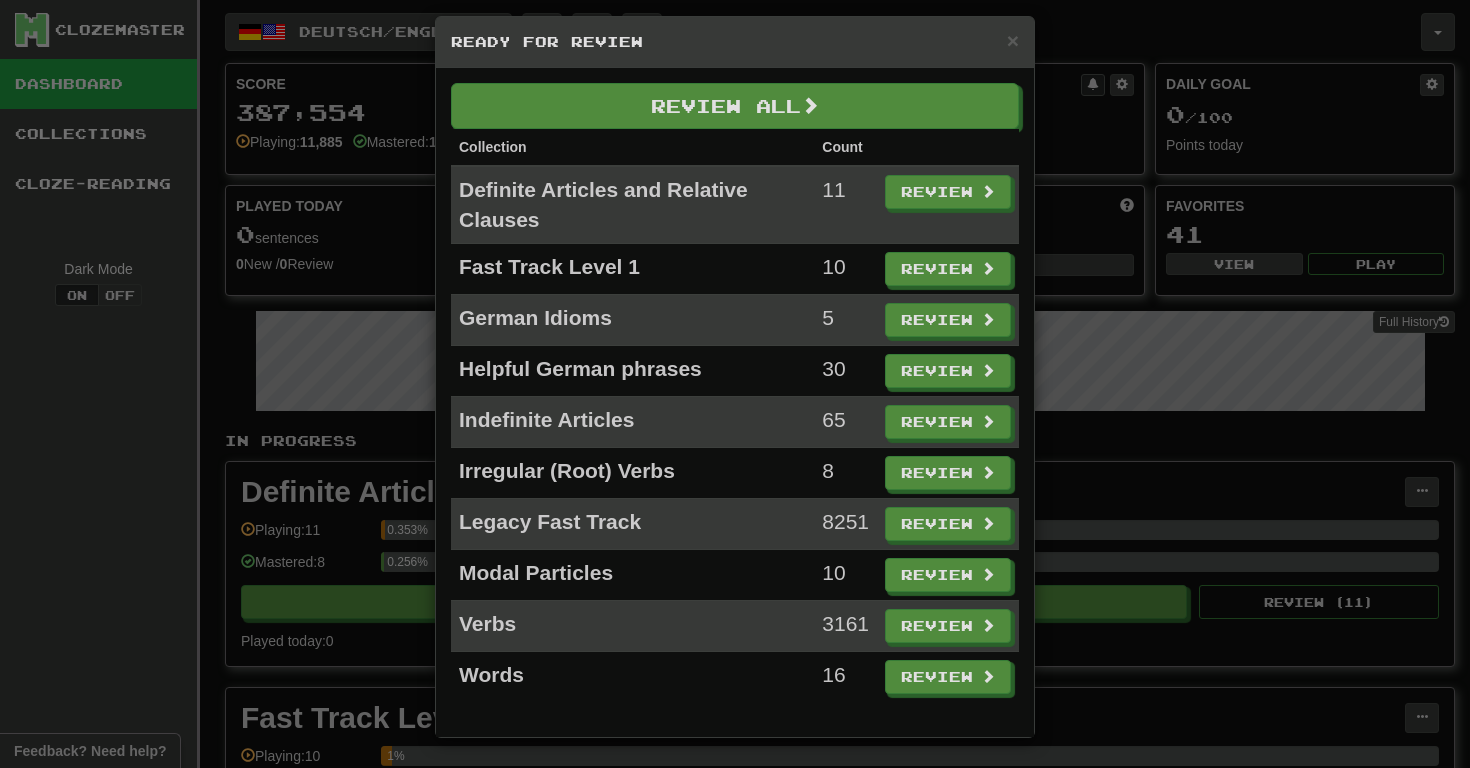 scroll, scrollTop: 14, scrollLeft: 0, axis: vertical 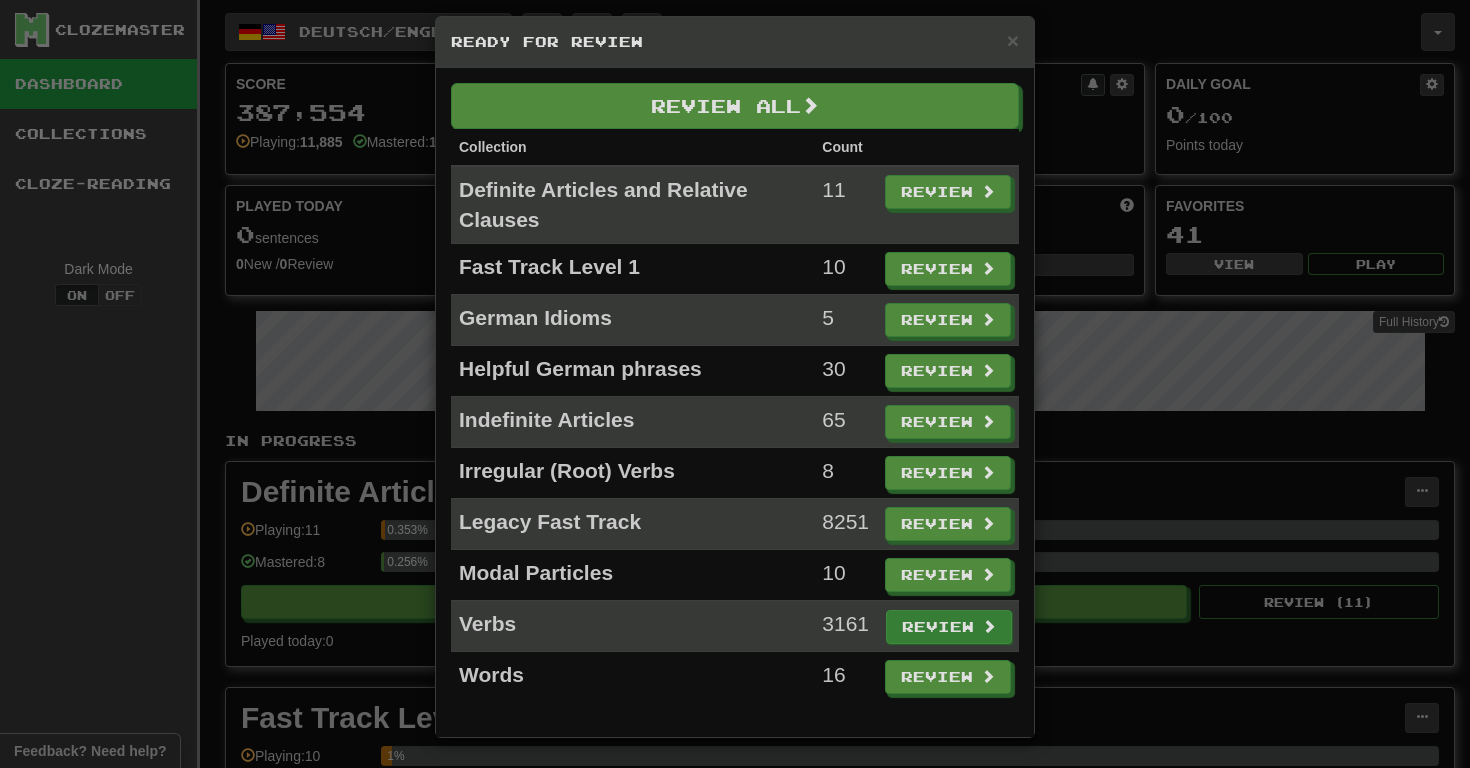 click on "Review" at bounding box center [949, 627] 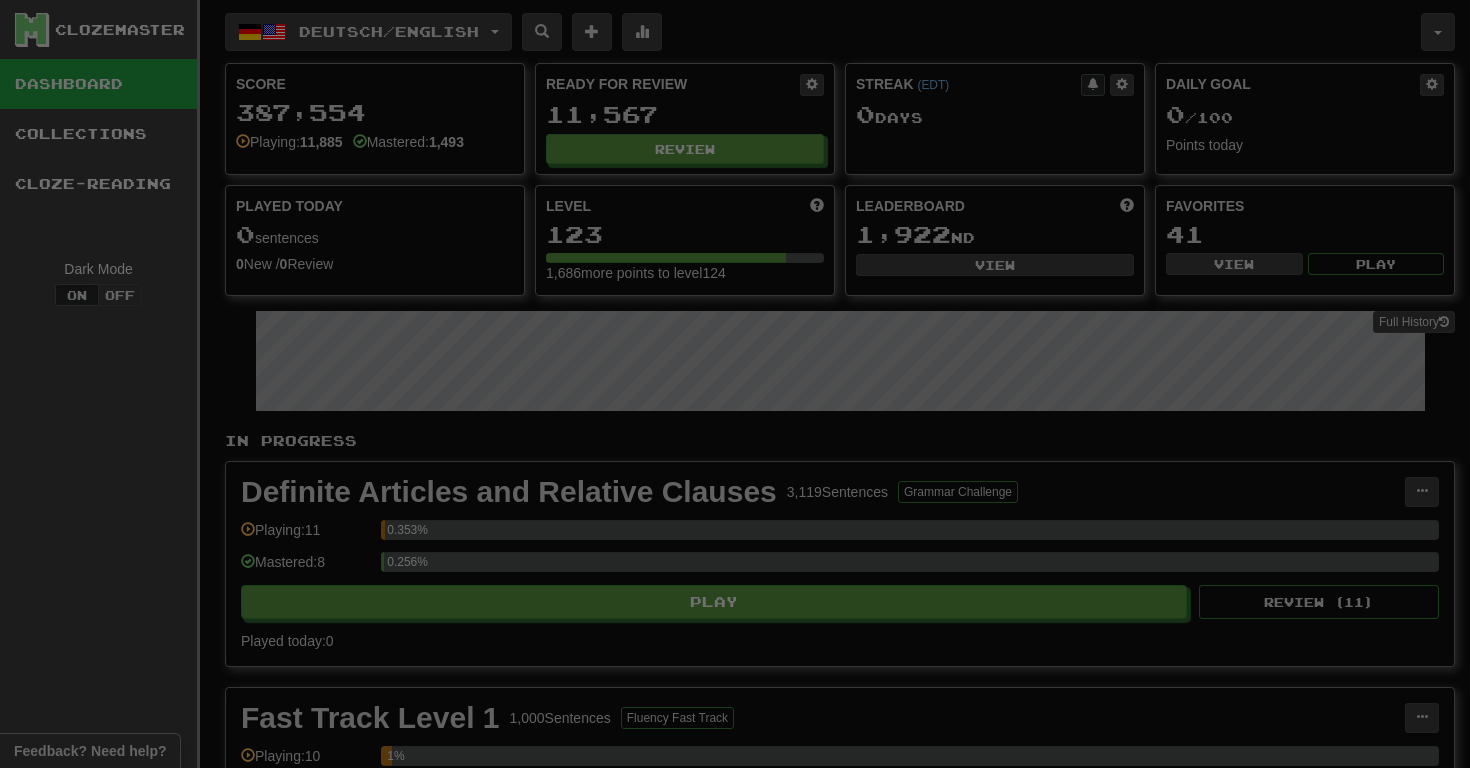 select on "**" 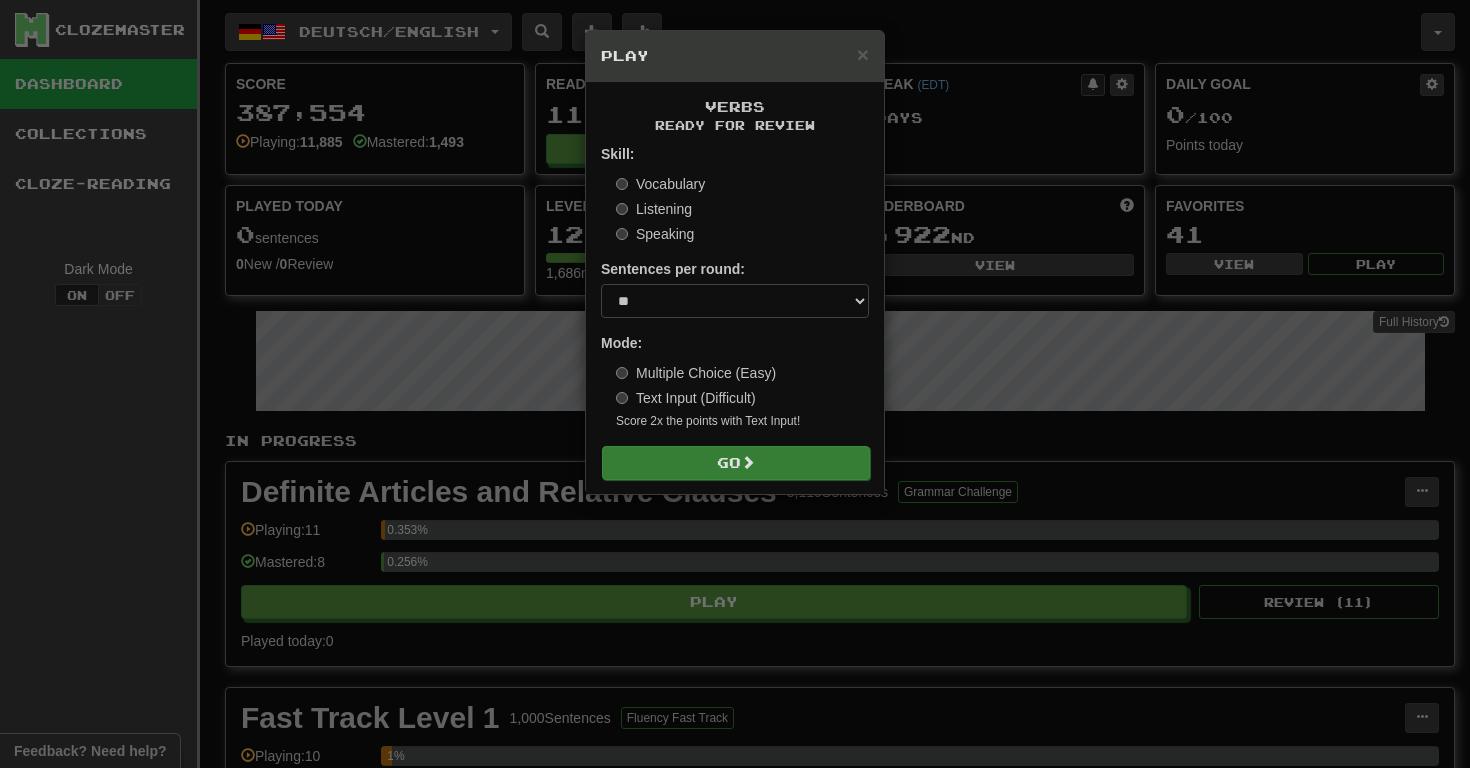 click on "Go" at bounding box center [736, 463] 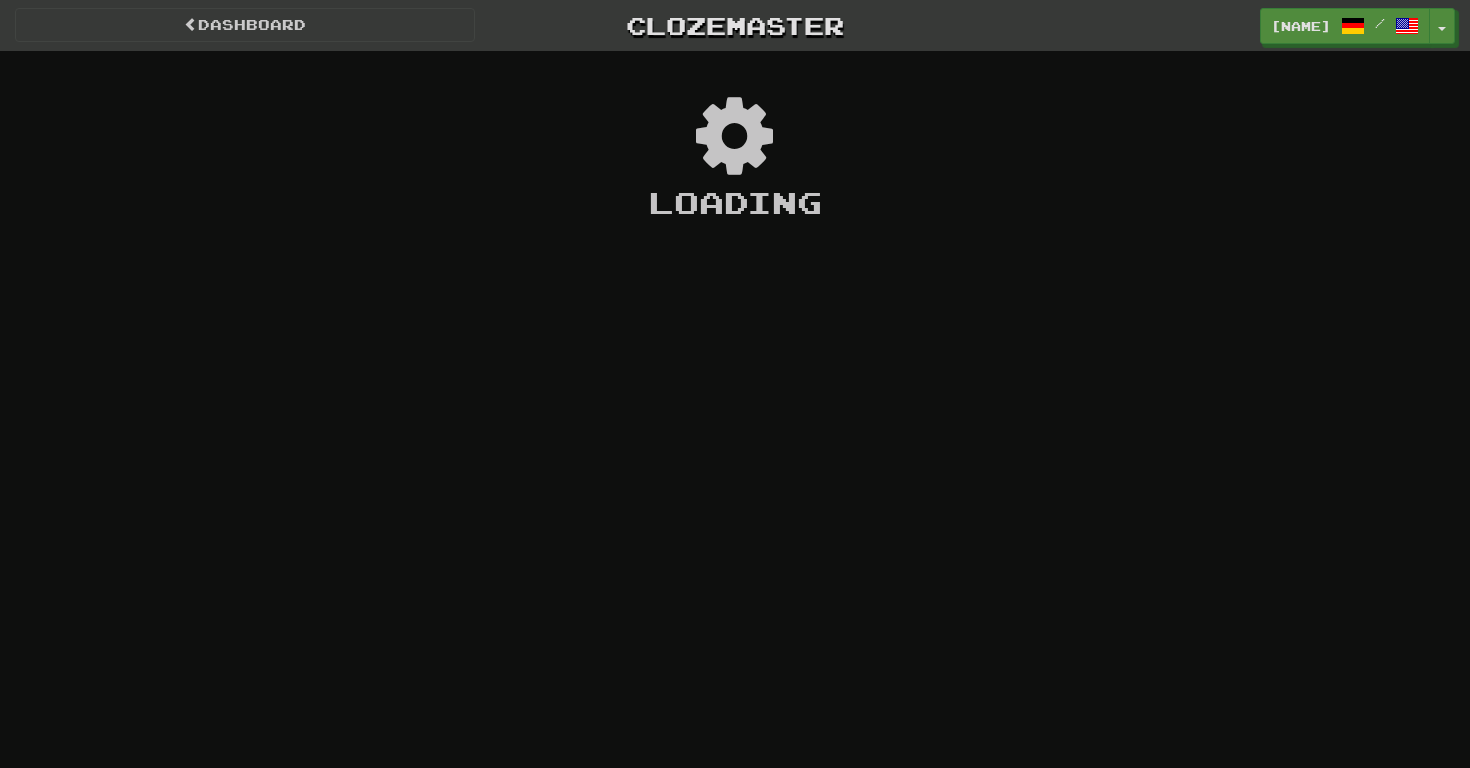 scroll, scrollTop: 0, scrollLeft: 0, axis: both 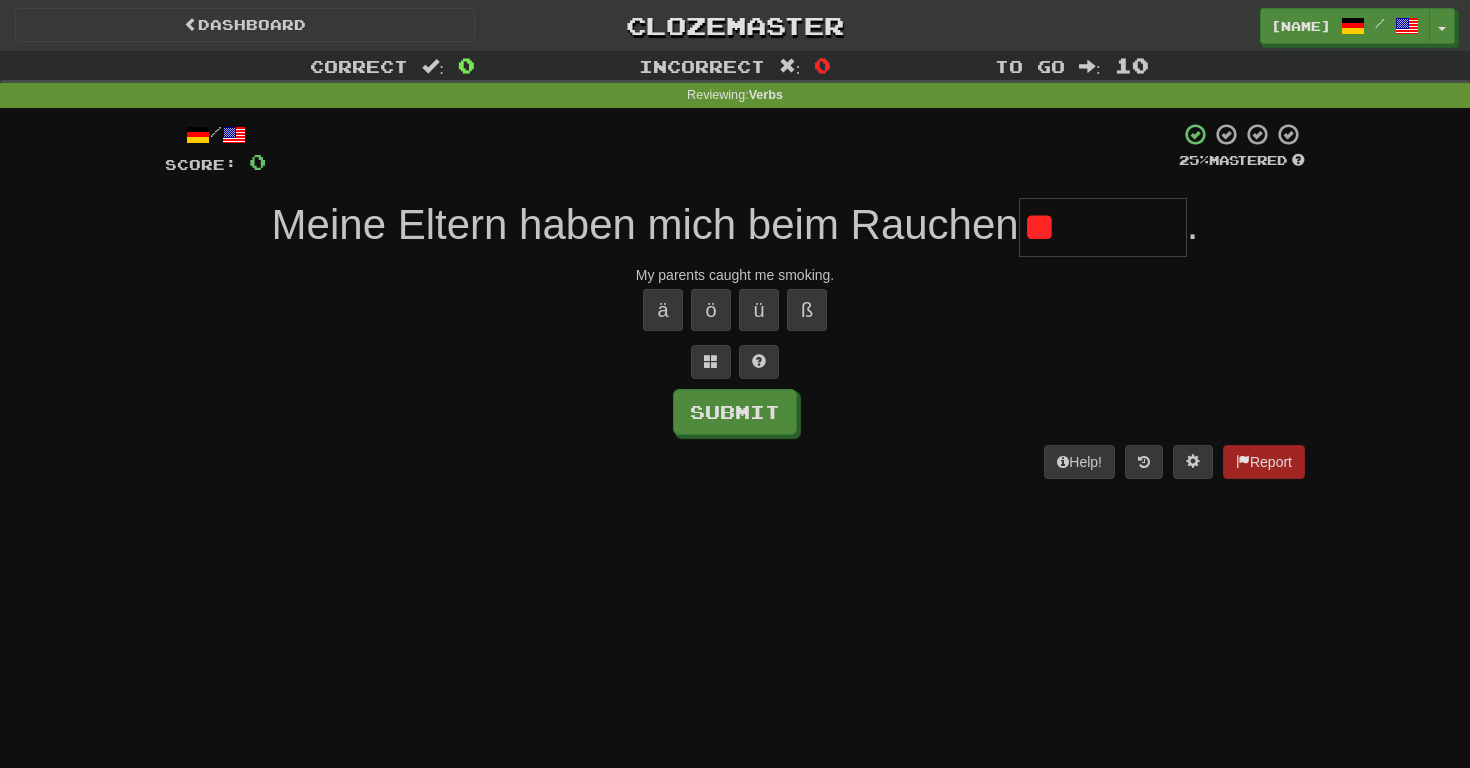 type on "*" 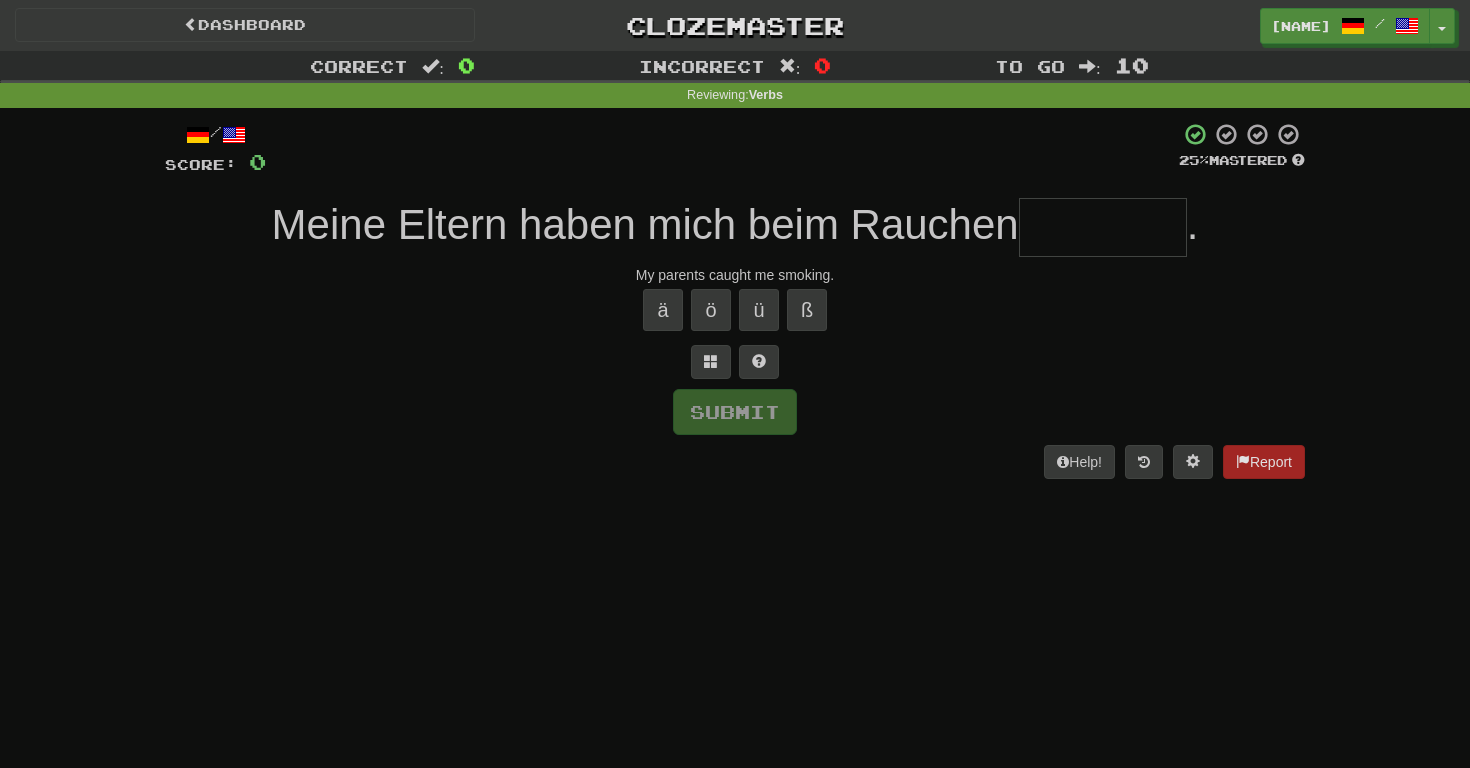 type on "********" 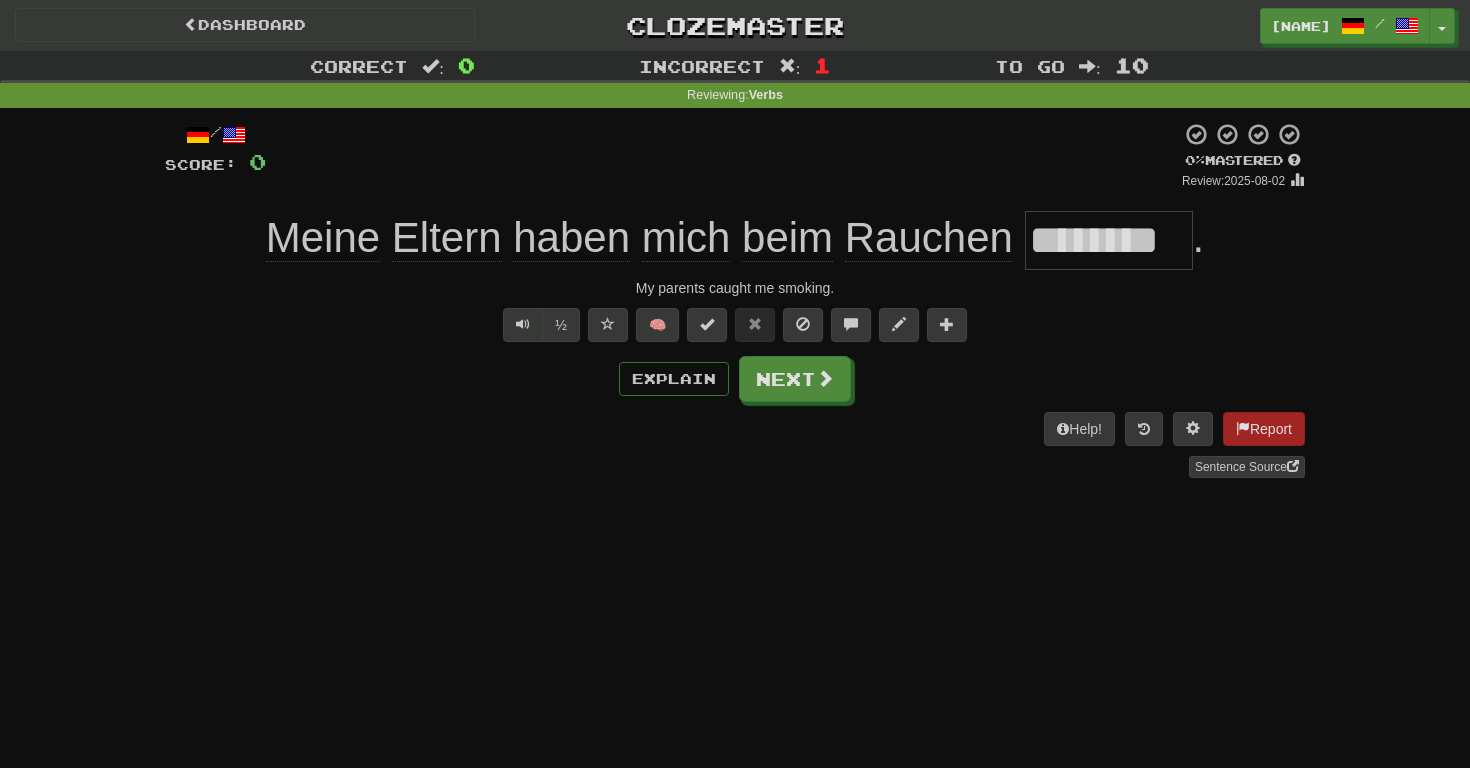 click on "Report" at bounding box center [1264, 429] 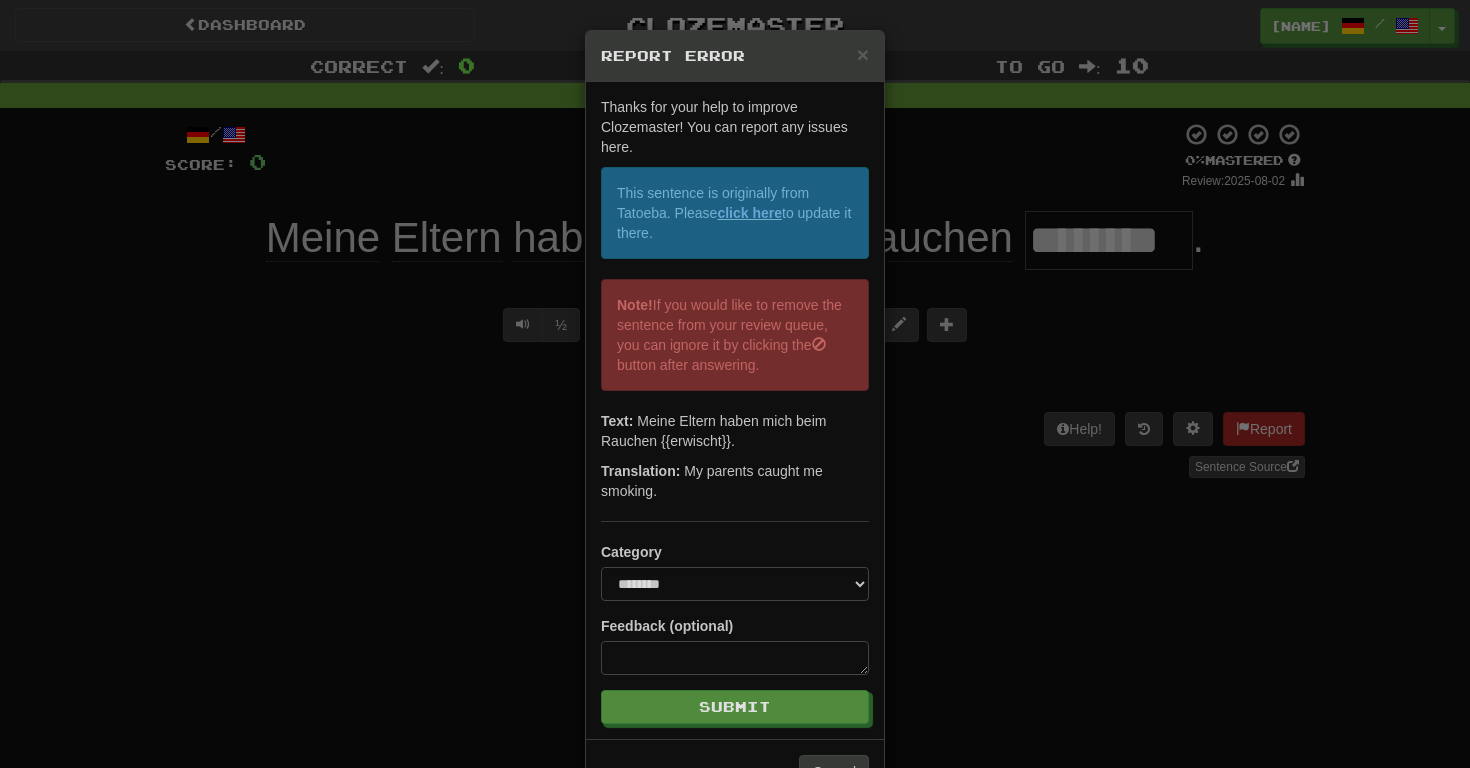 click on "**********" at bounding box center [735, 384] 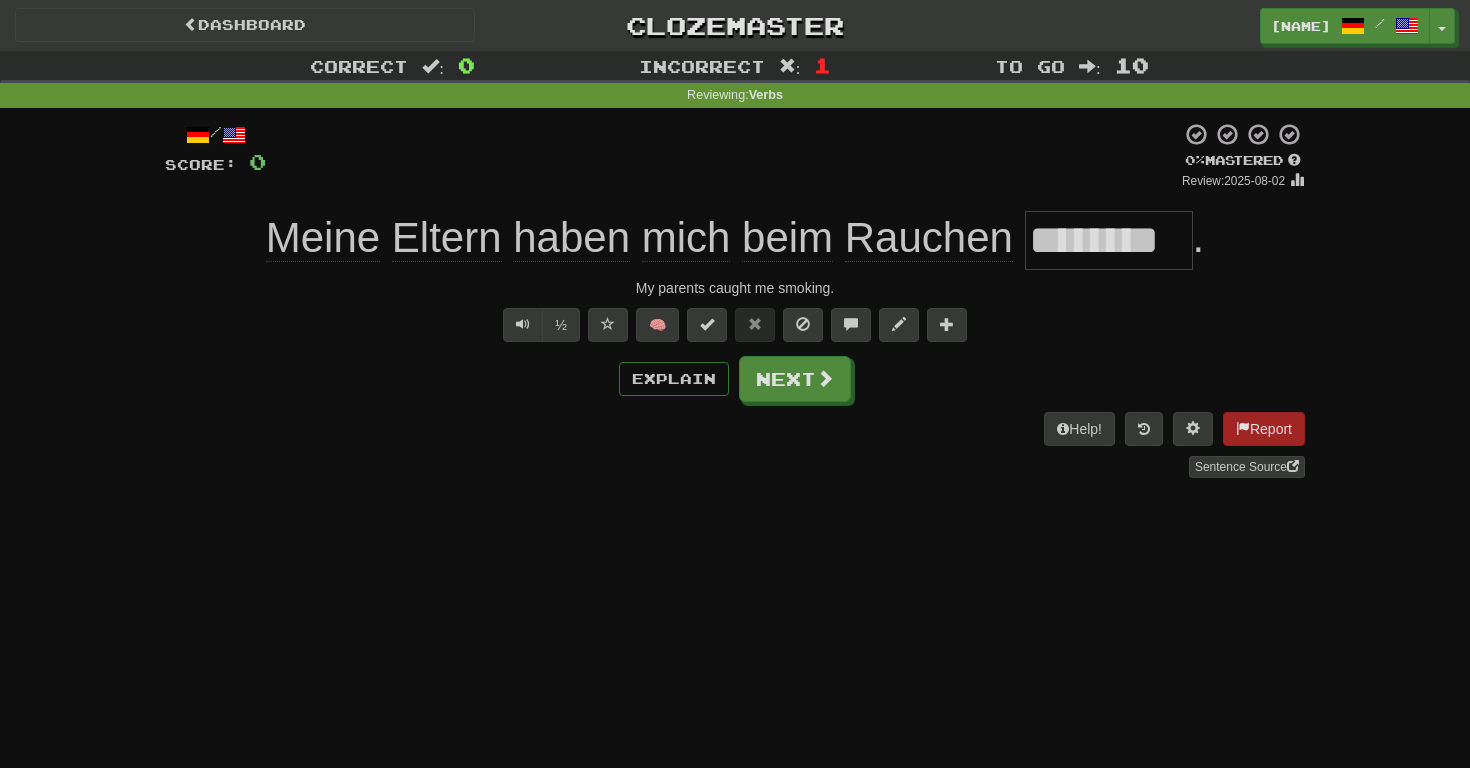 click on "********" at bounding box center (1109, 240) 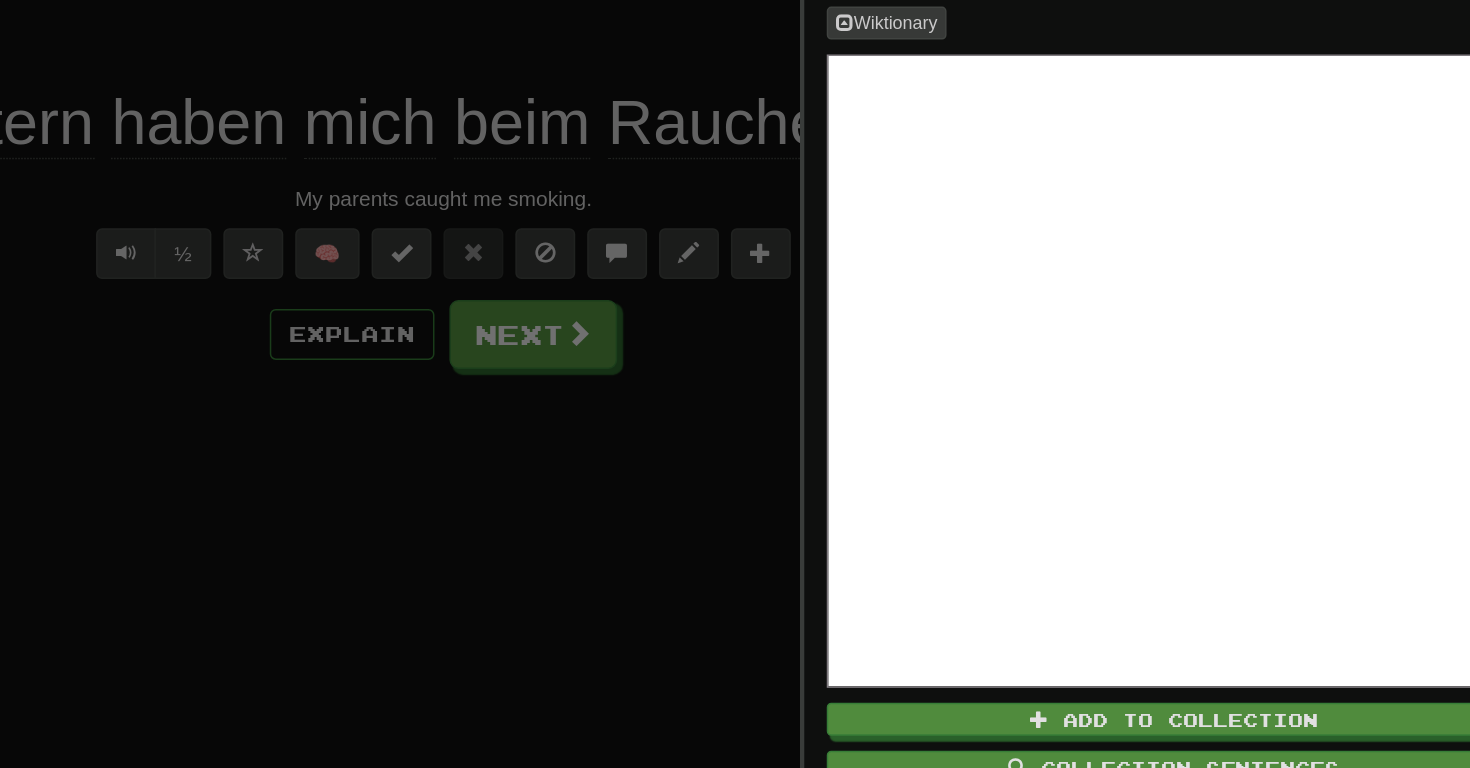 click at bounding box center [735, 384] 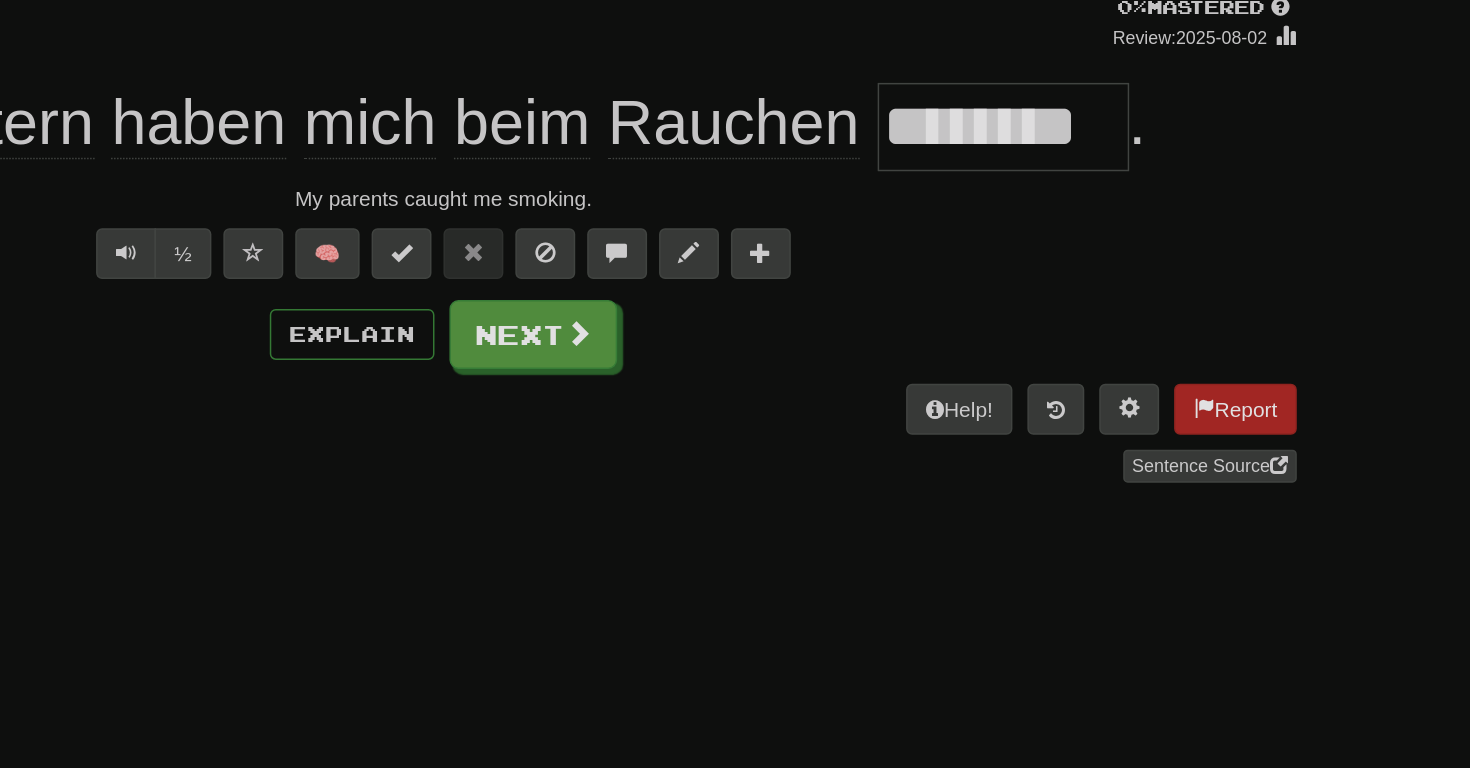 scroll, scrollTop: 5, scrollLeft: 0, axis: vertical 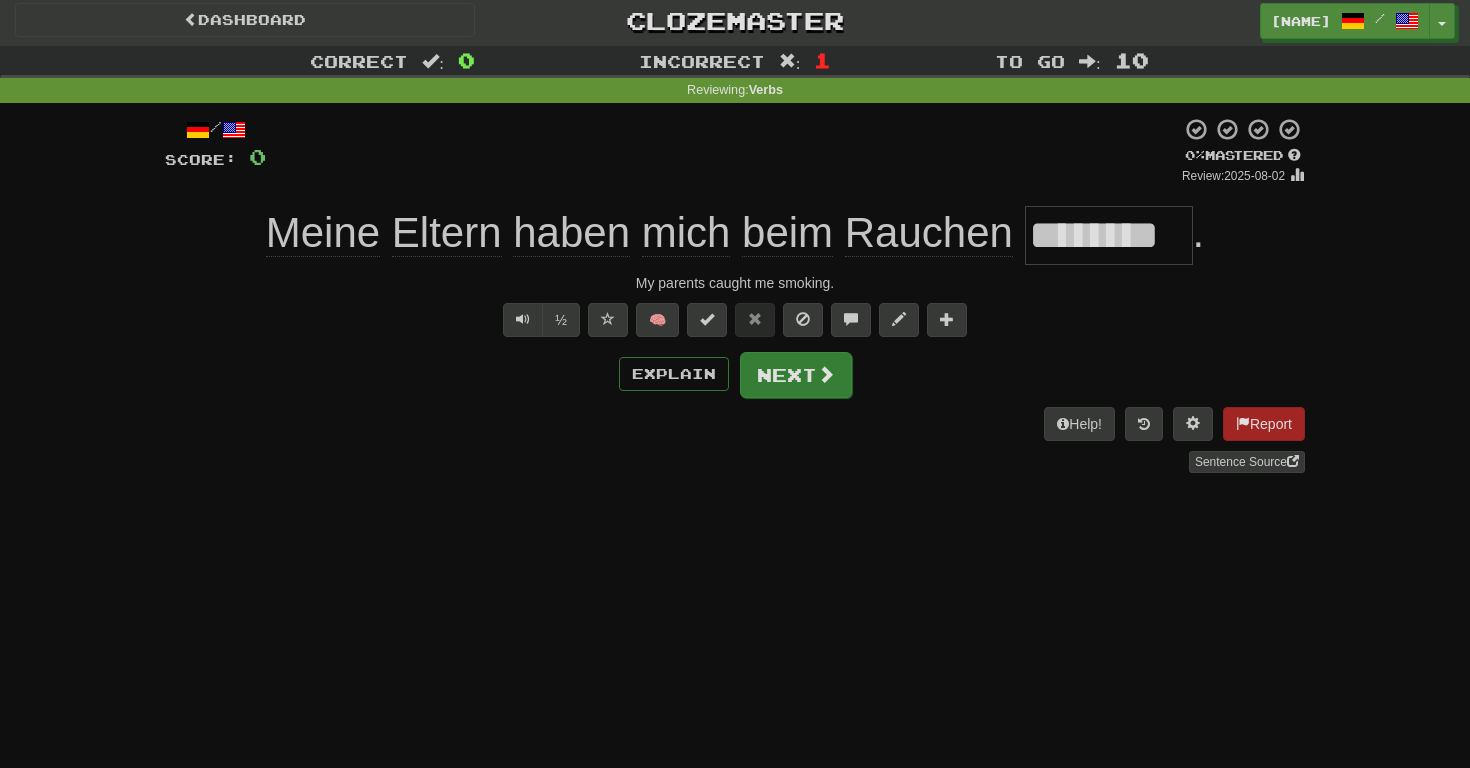 click on "Next" at bounding box center (796, 375) 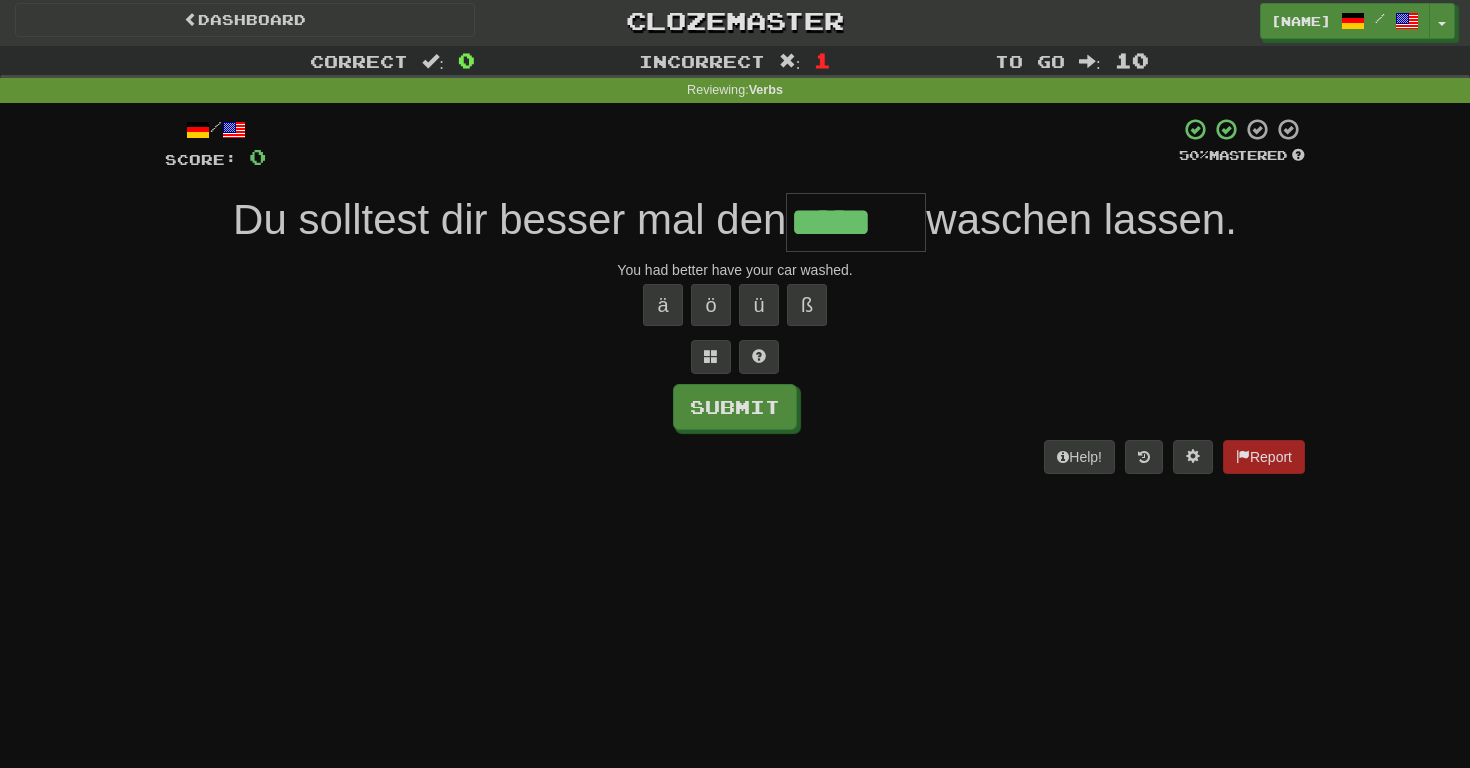 type on "*****" 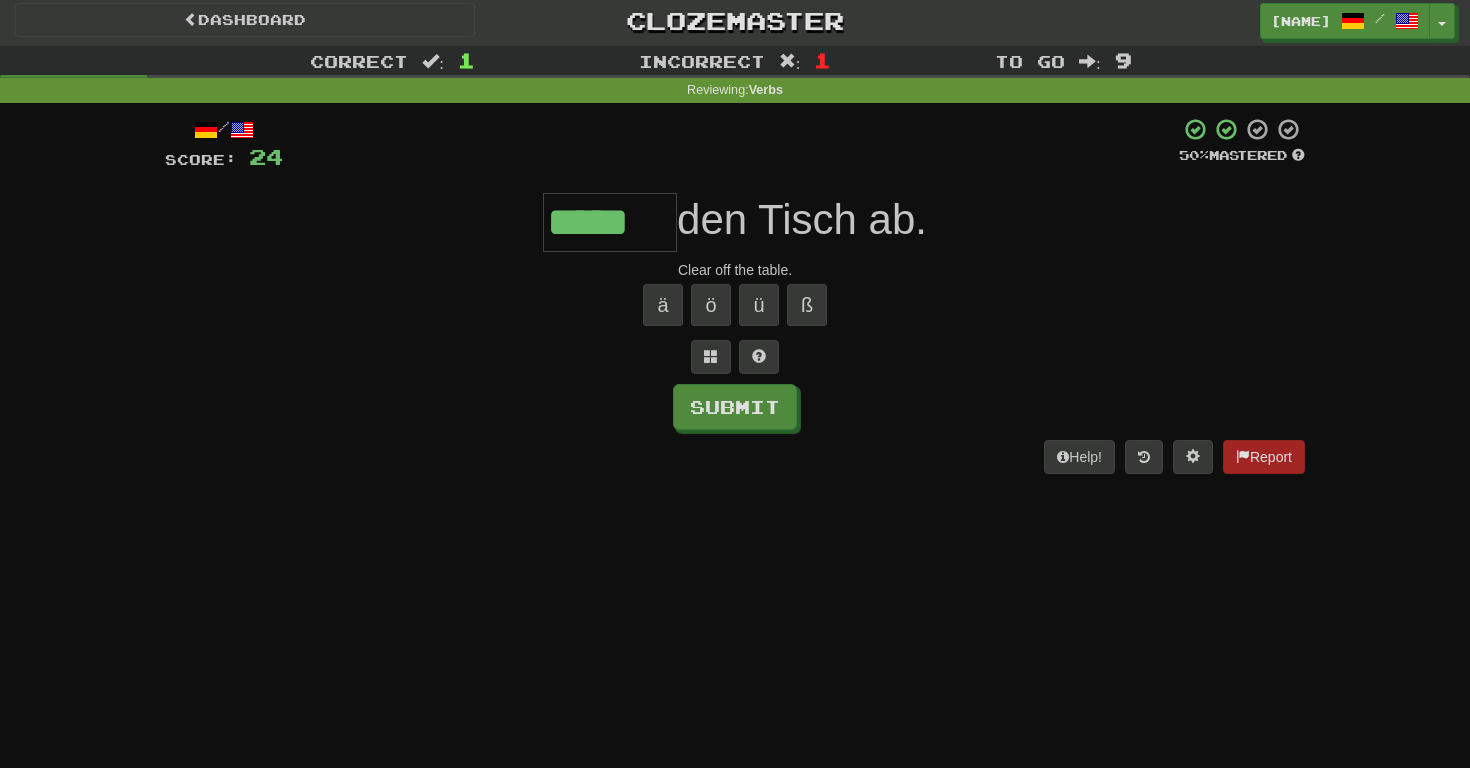 type on "*****" 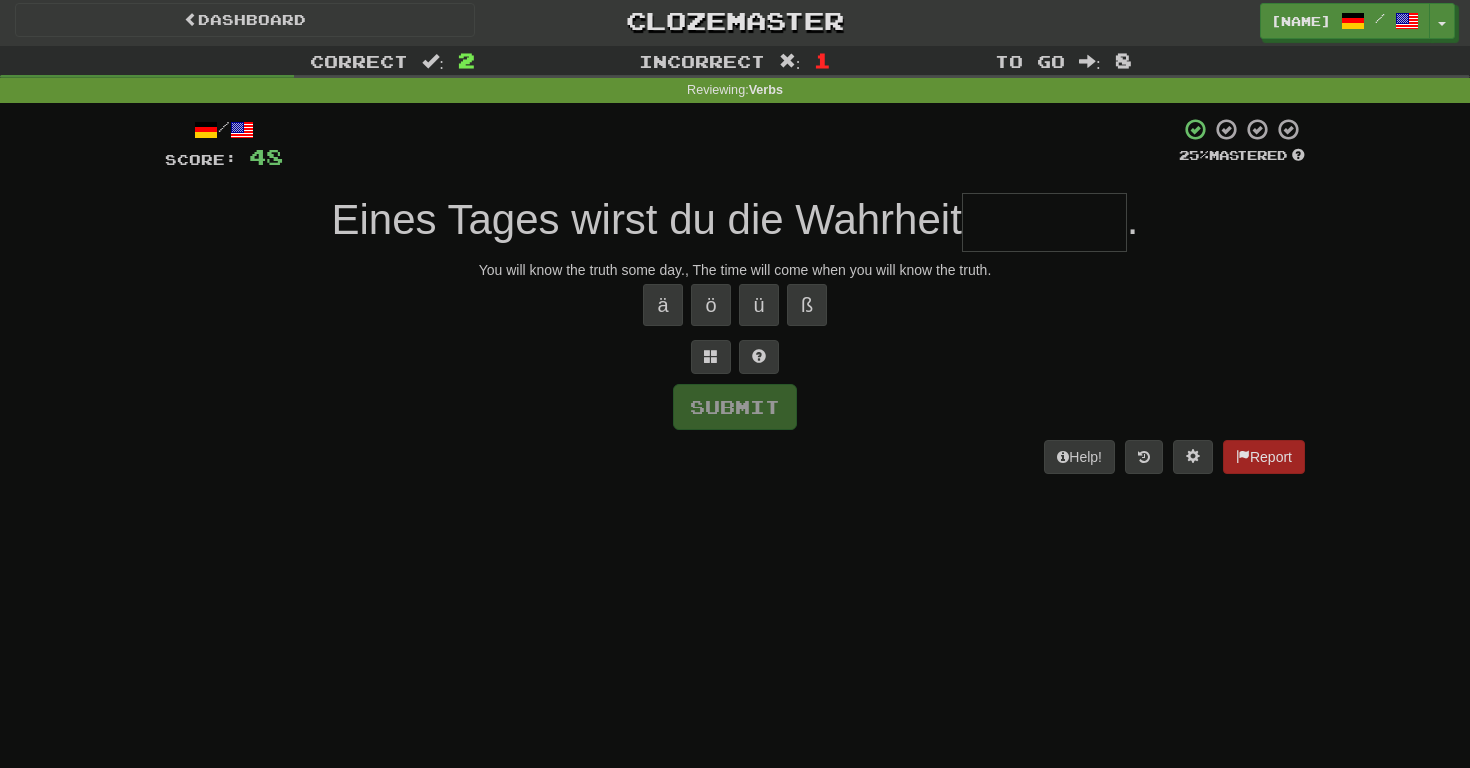 type on "*" 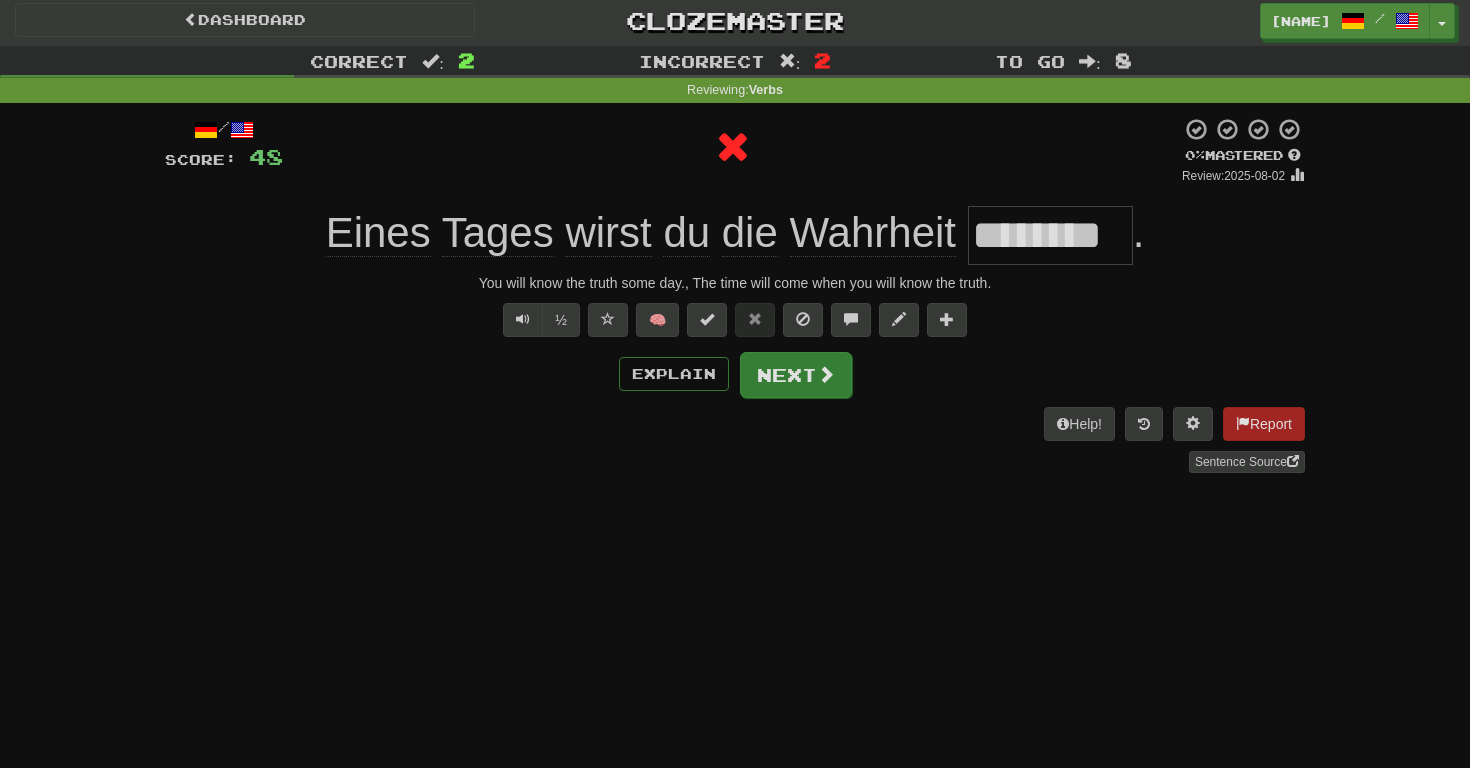 click on "Next" at bounding box center [796, 375] 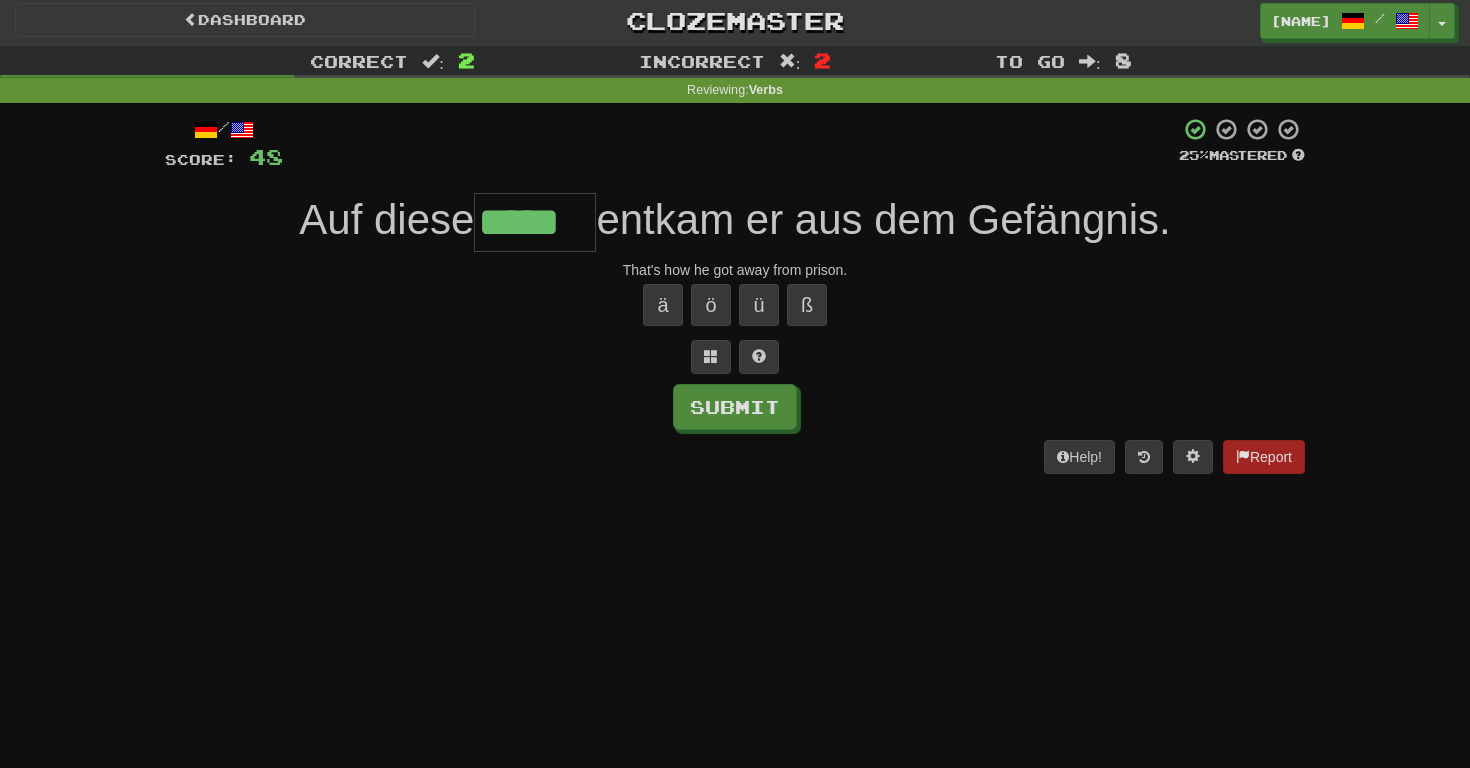 type on "*****" 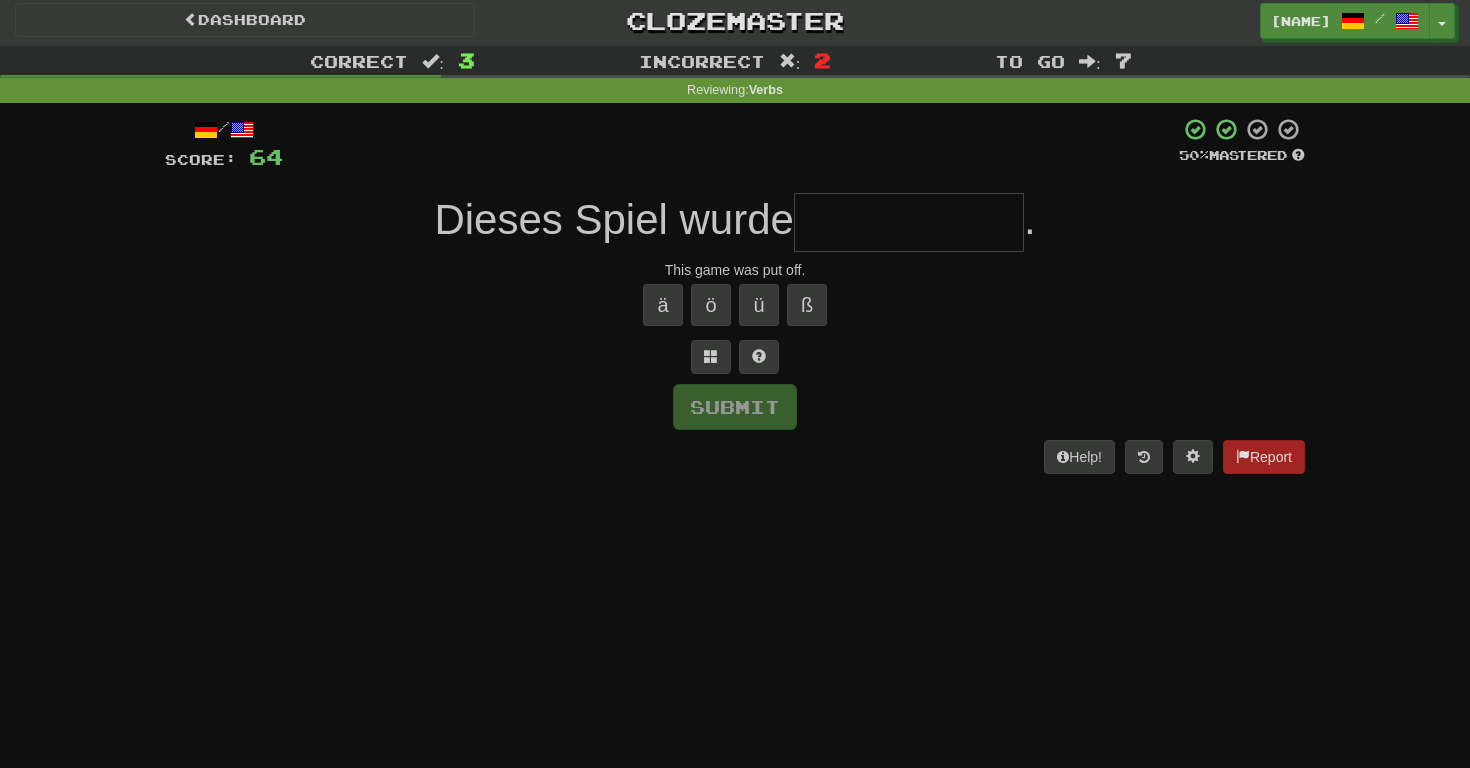 type on "*" 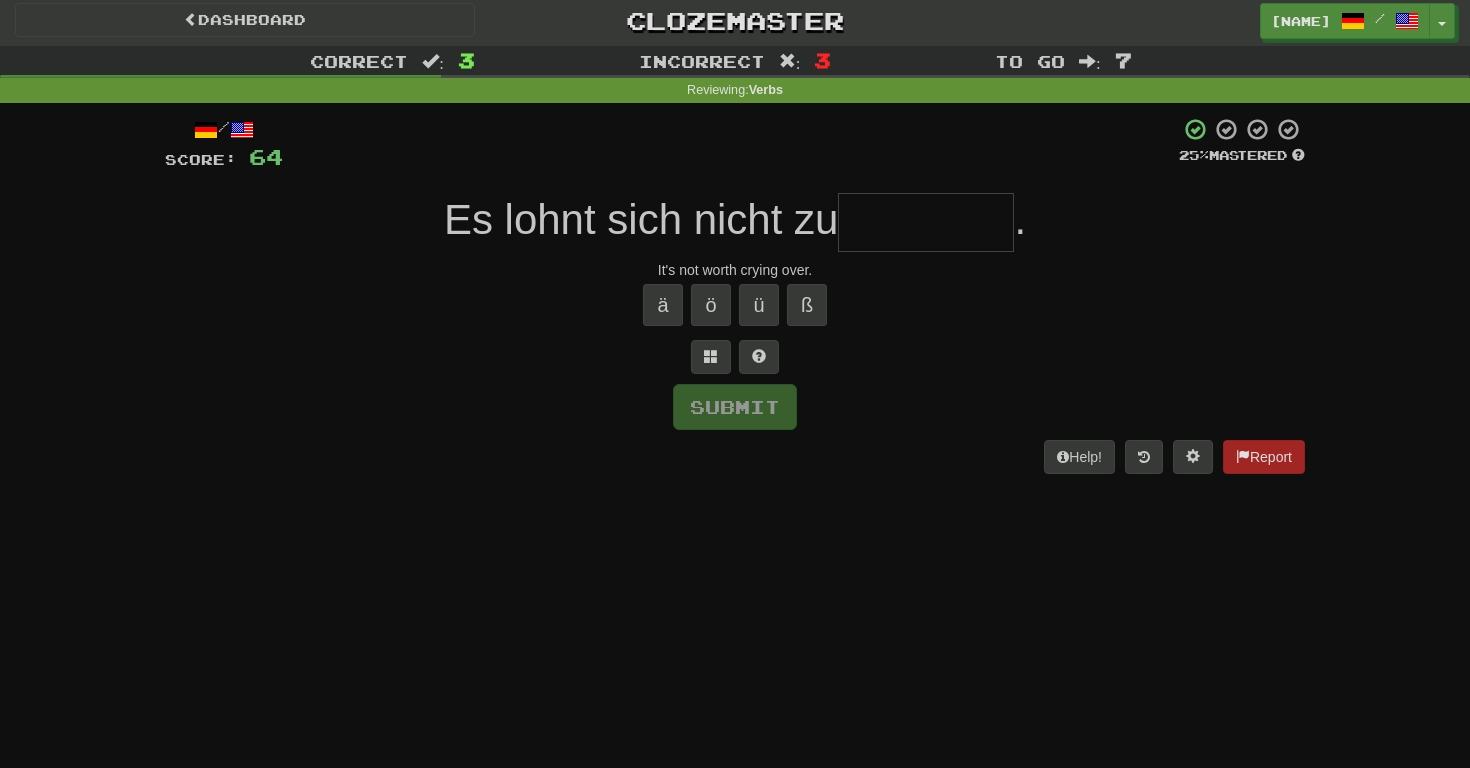 type on "*" 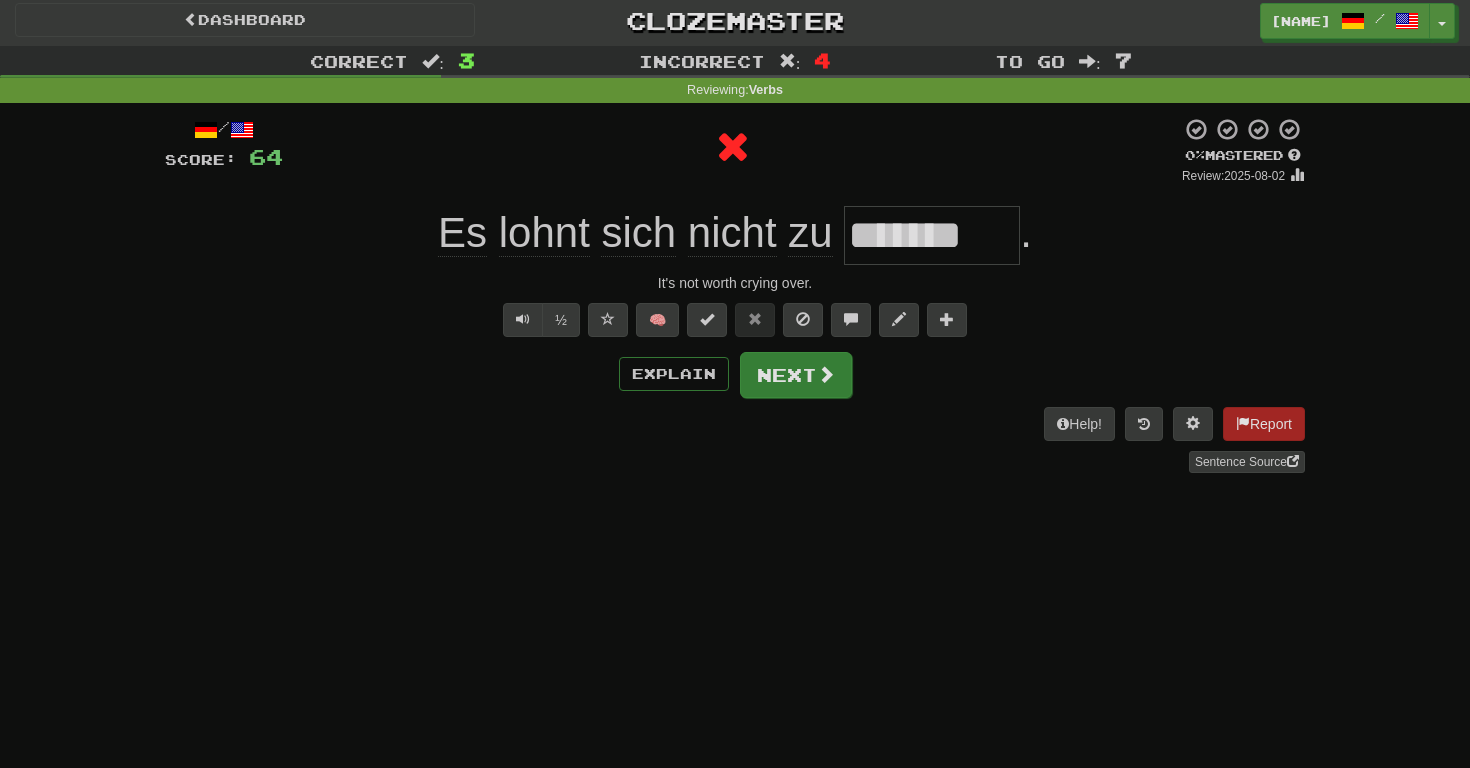 click on "Next" at bounding box center (796, 375) 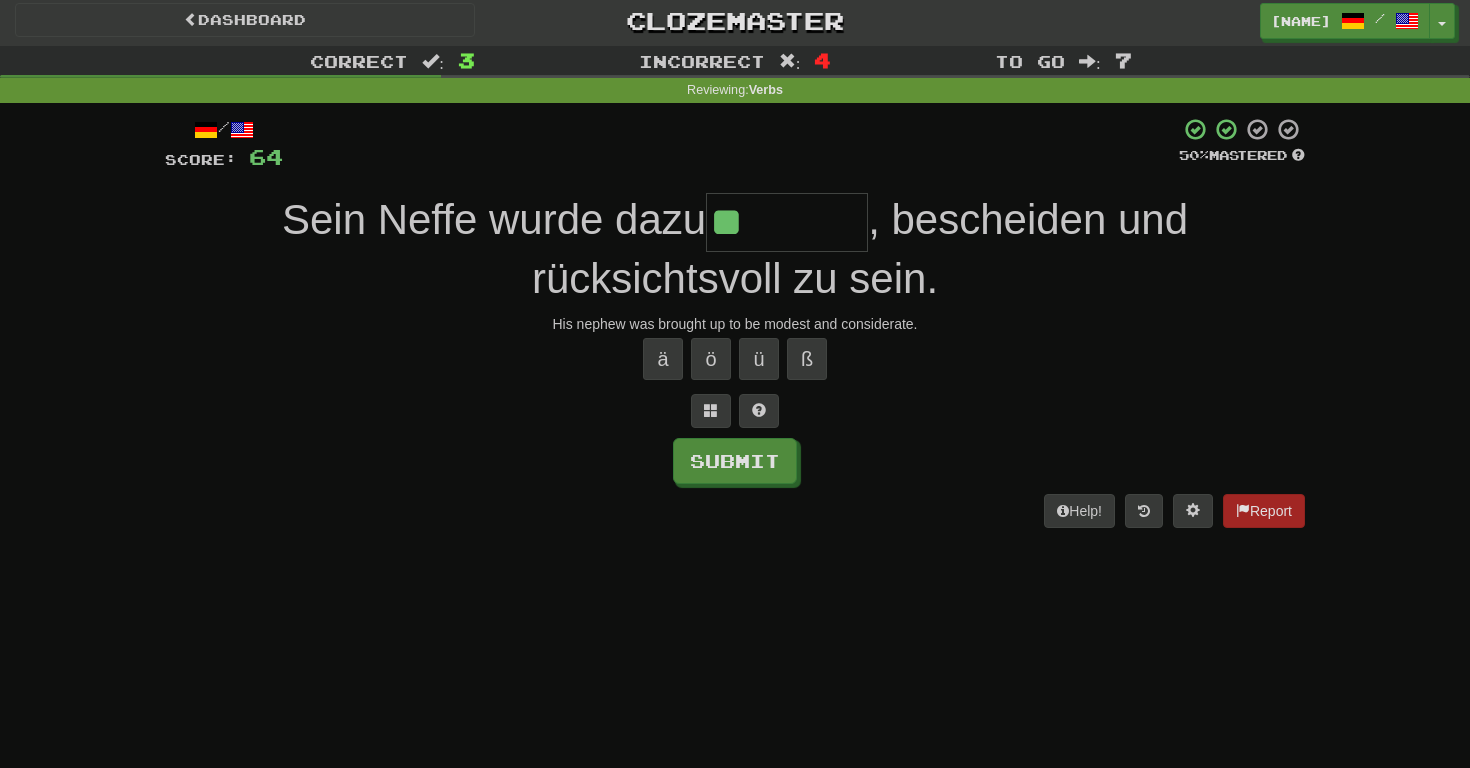 type on "*******" 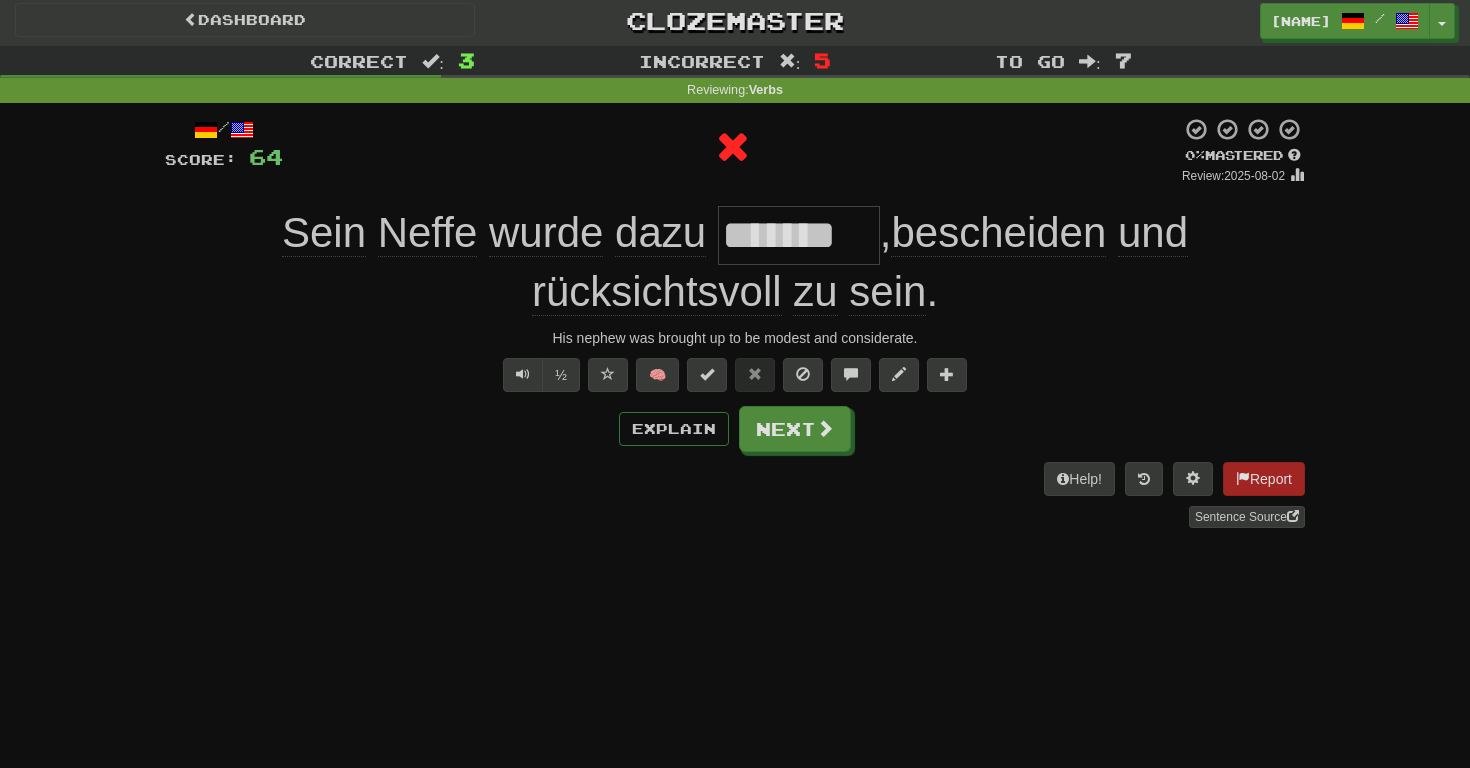 click on "*******" at bounding box center [799, 235] 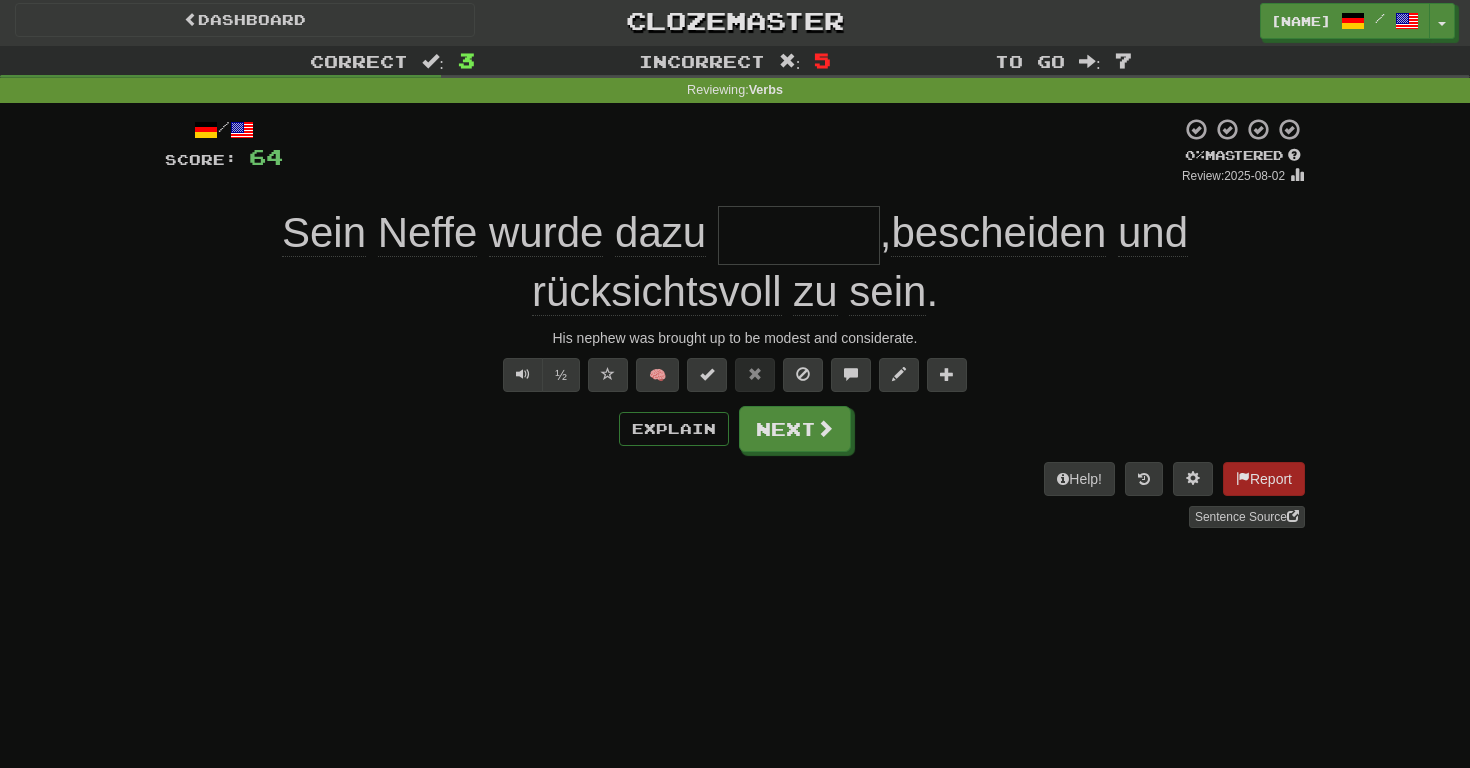 click on "bescheiden" at bounding box center [998, 233] 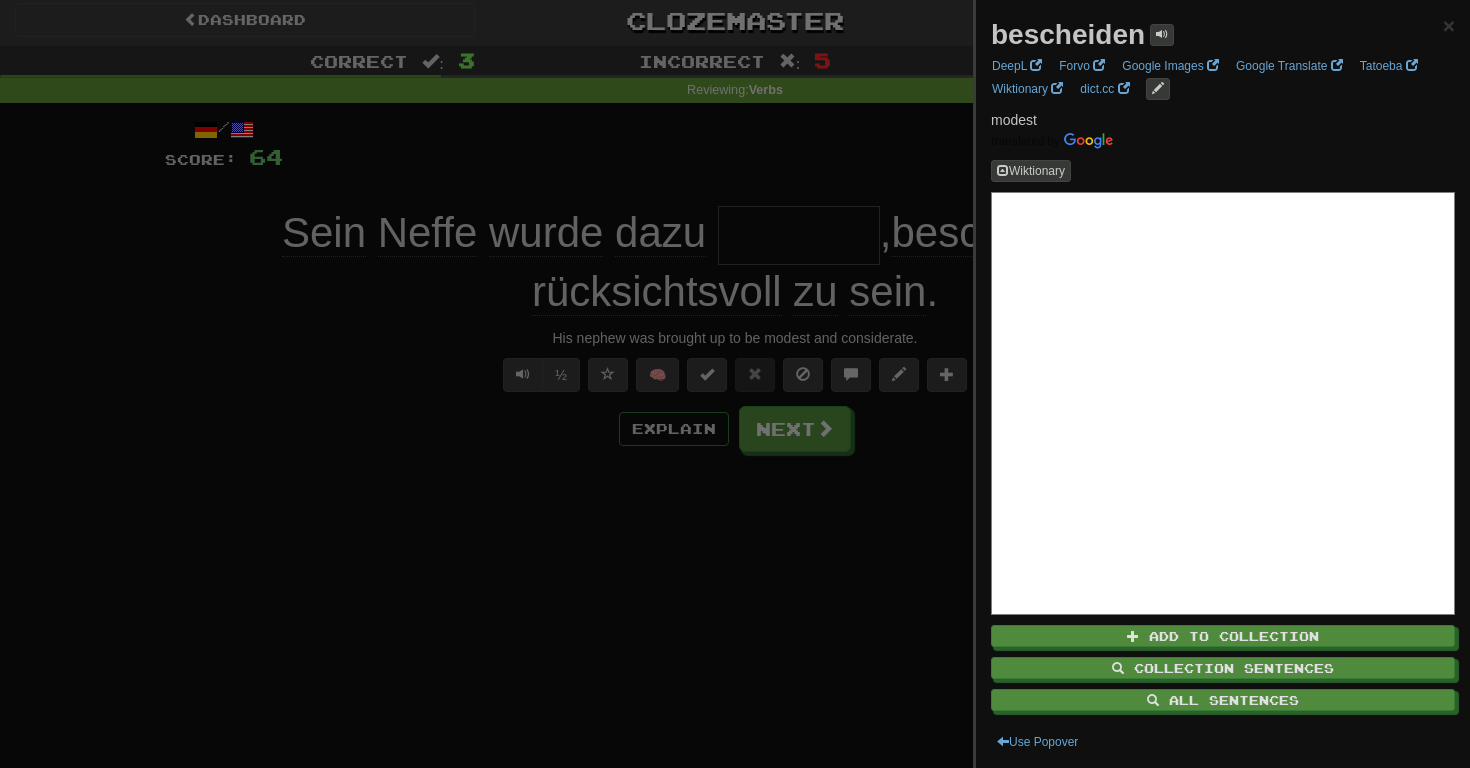 click at bounding box center [735, 384] 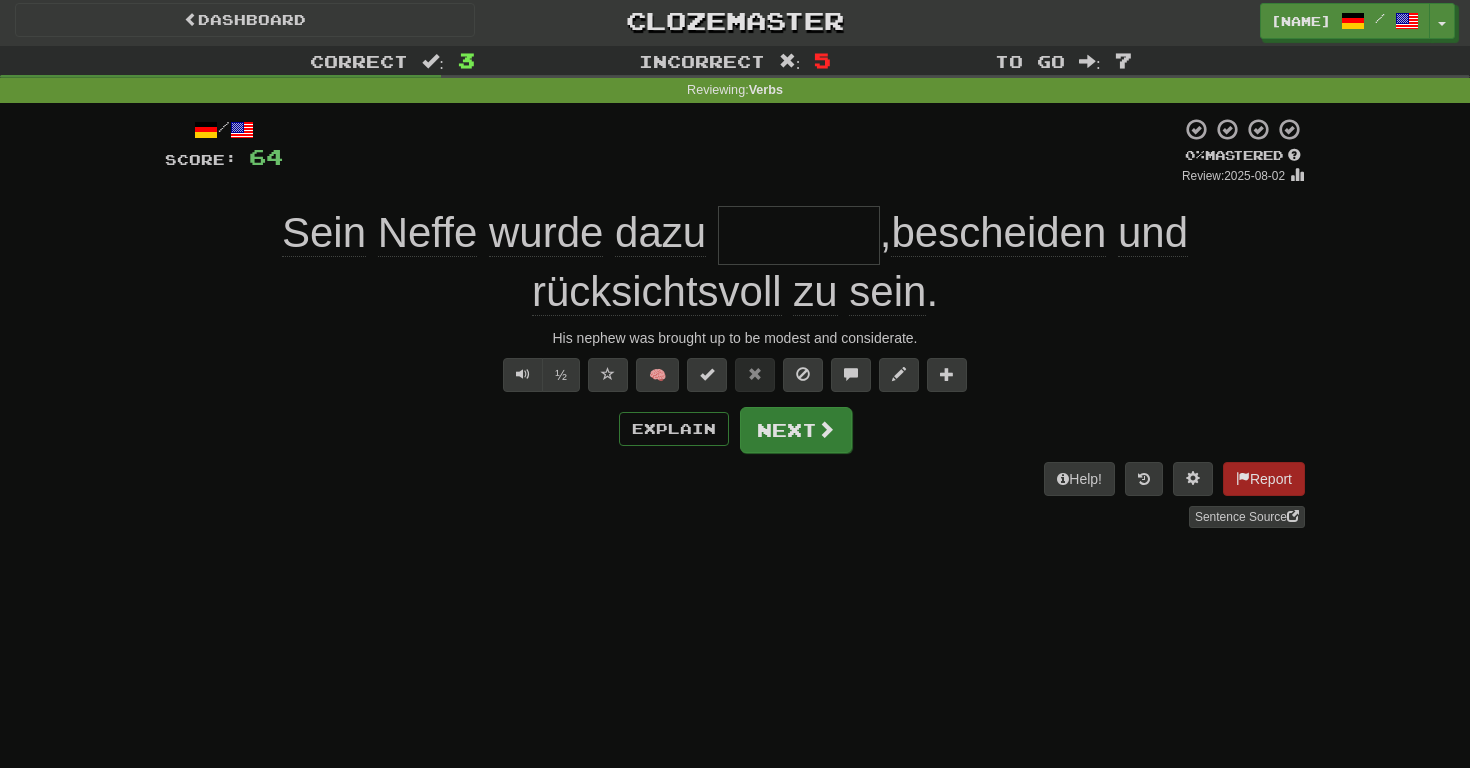 click on "Next" at bounding box center [796, 430] 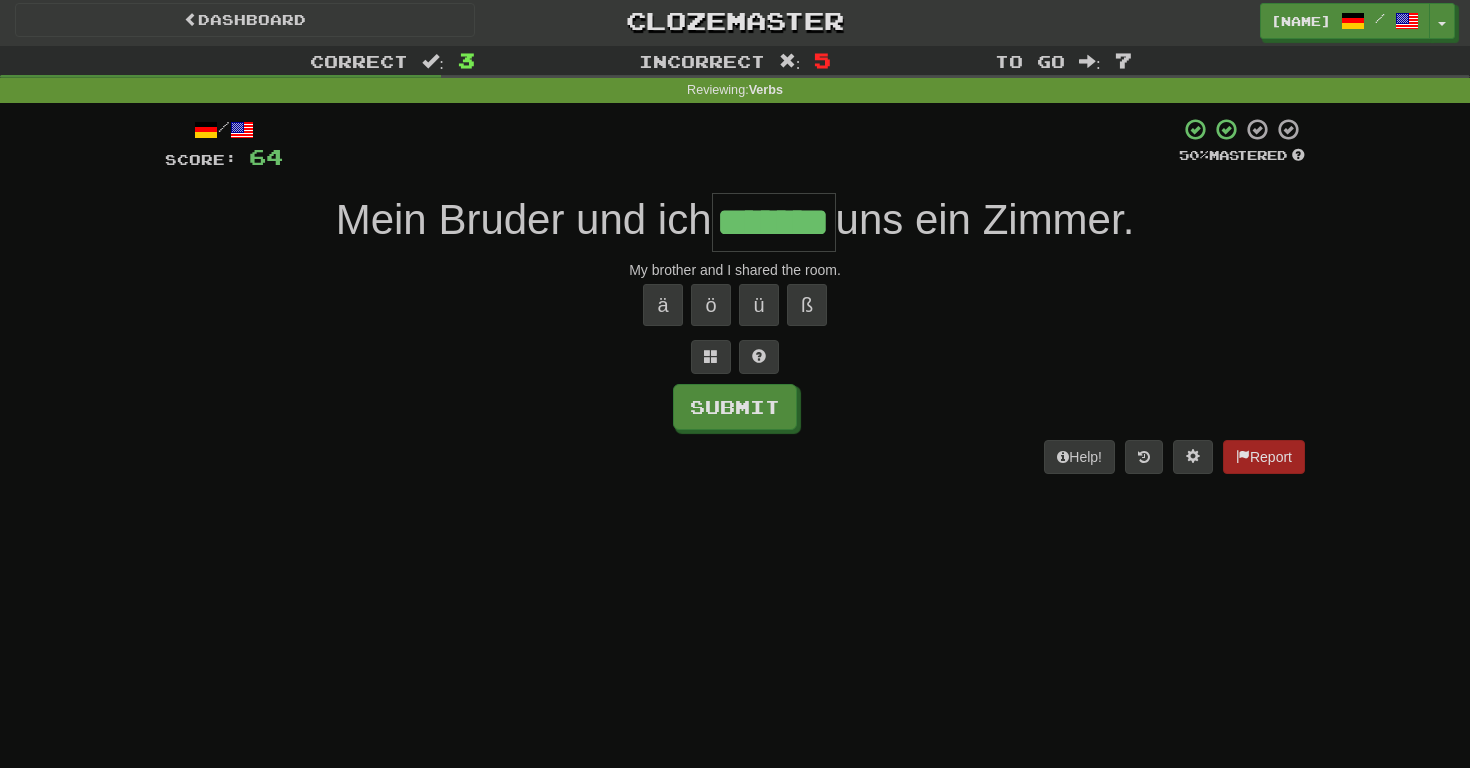 type on "*******" 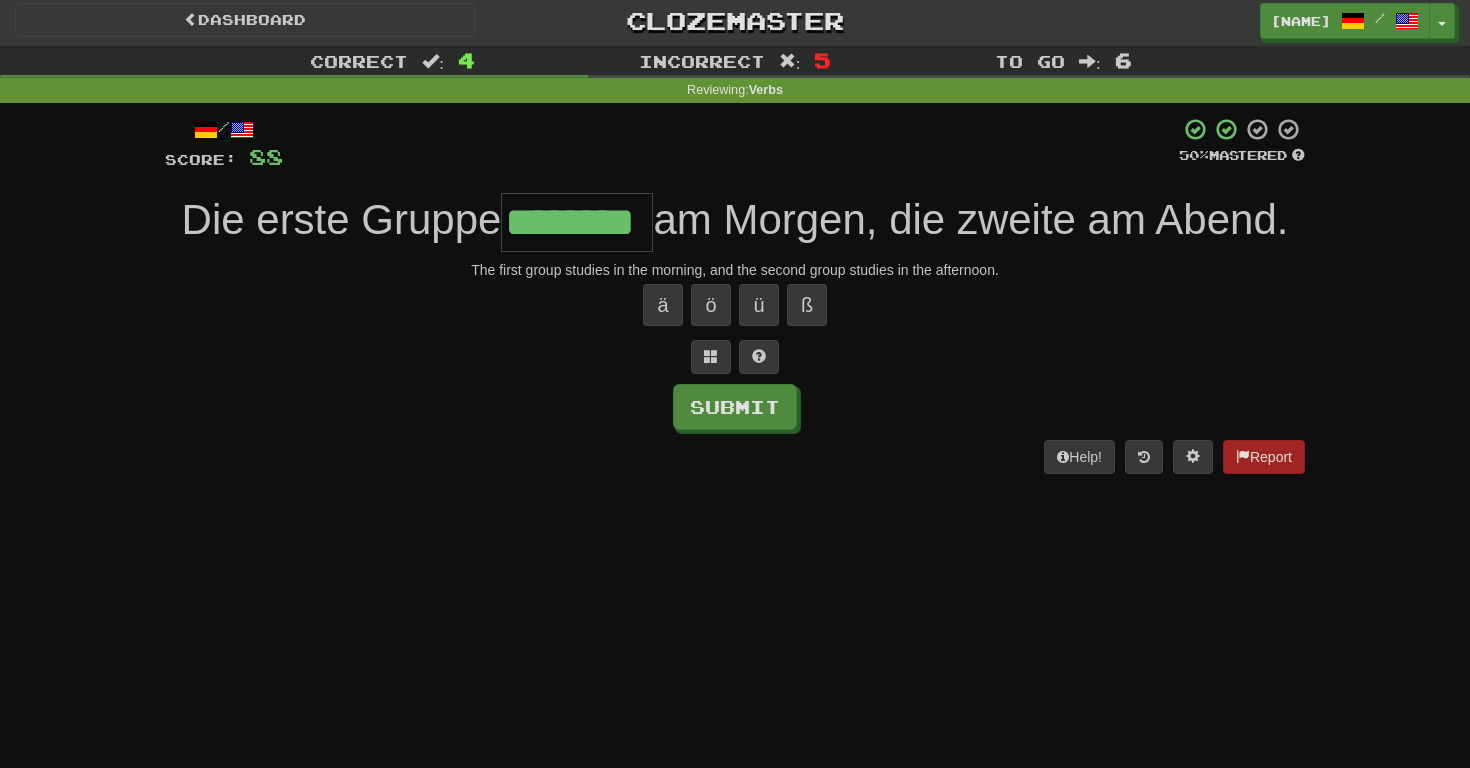 type on "********" 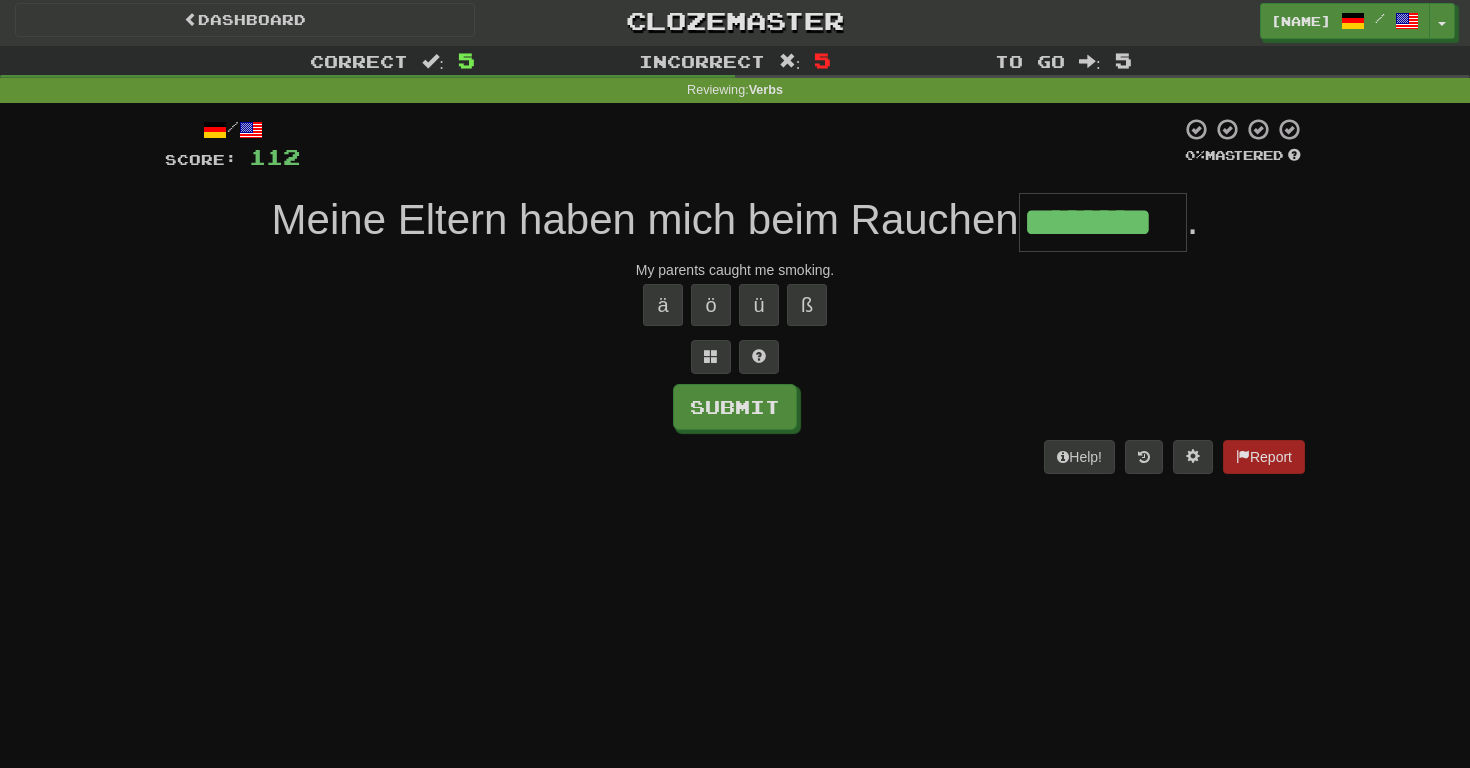 type on "********" 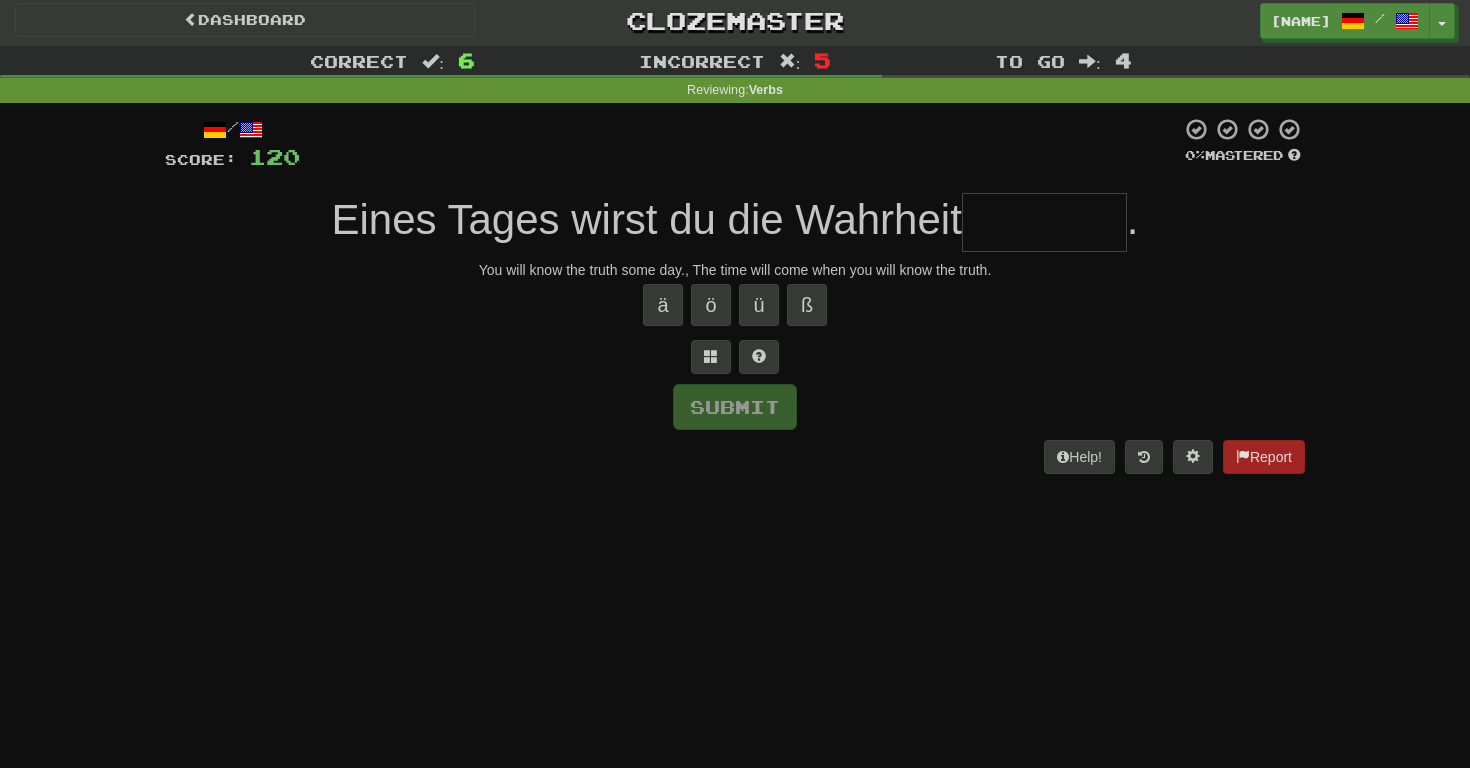type on "*" 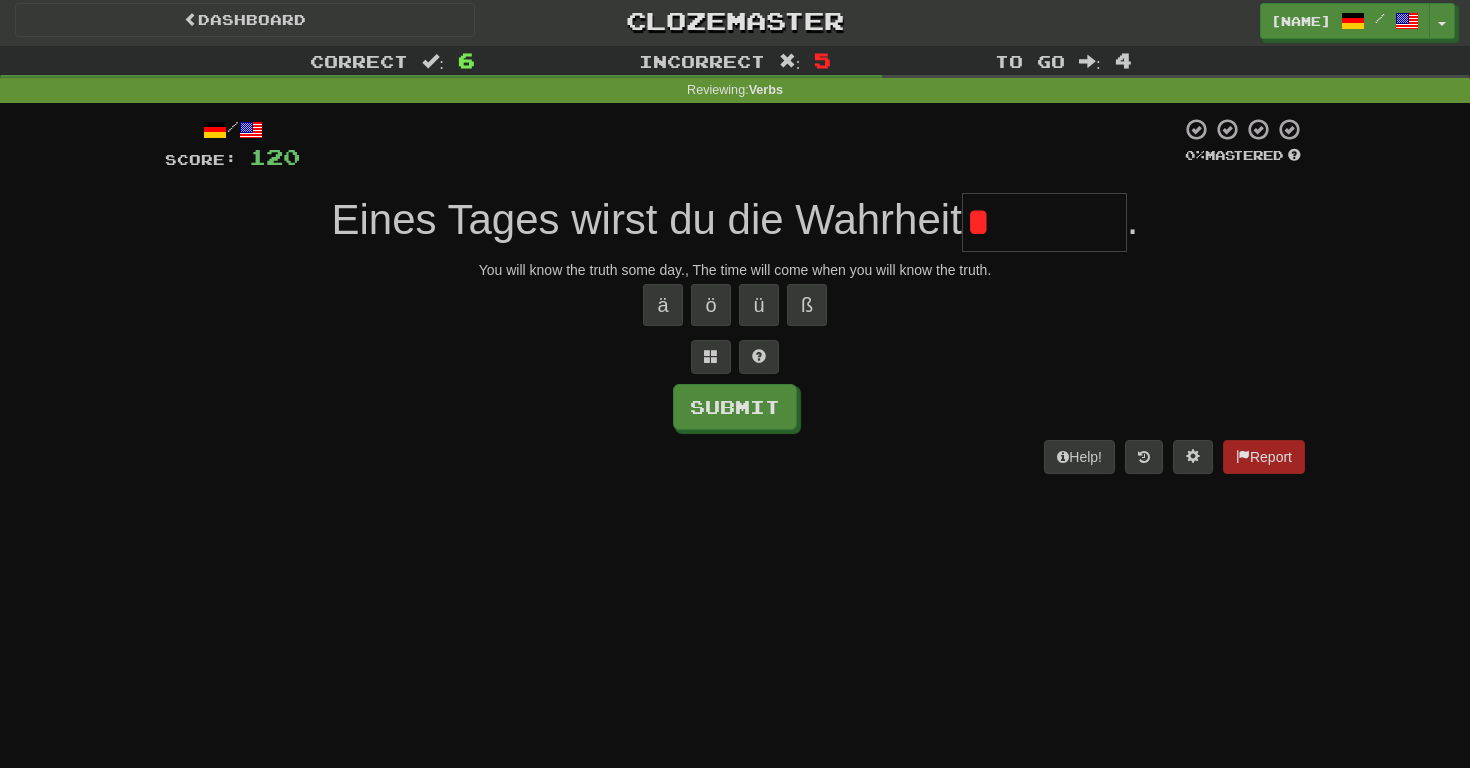 type 